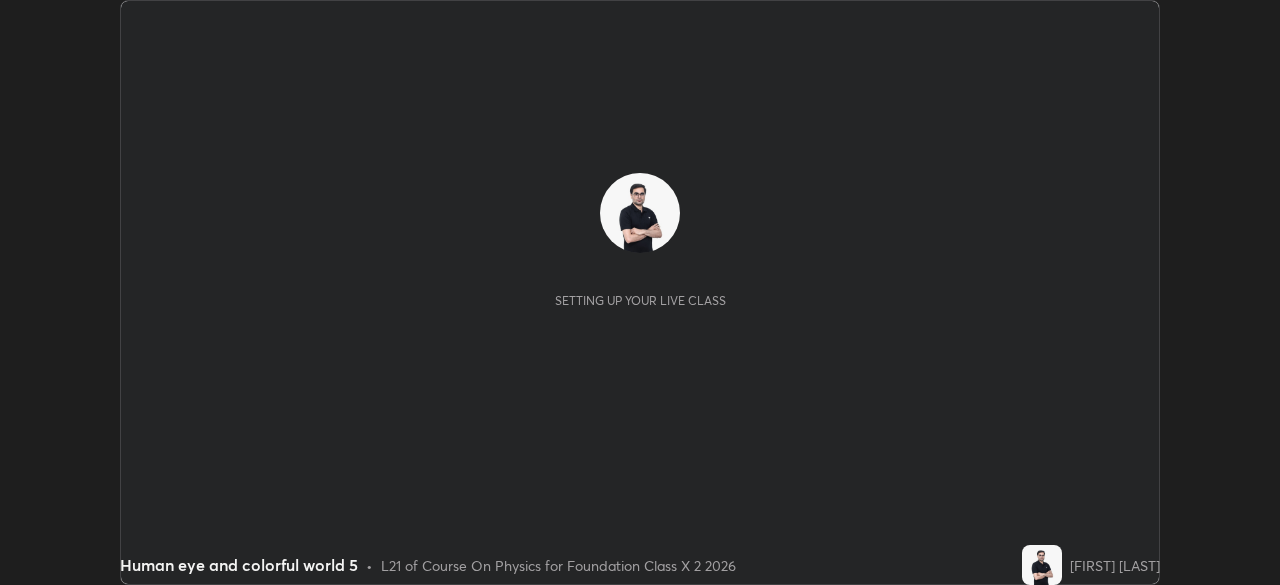 scroll, scrollTop: 0, scrollLeft: 0, axis: both 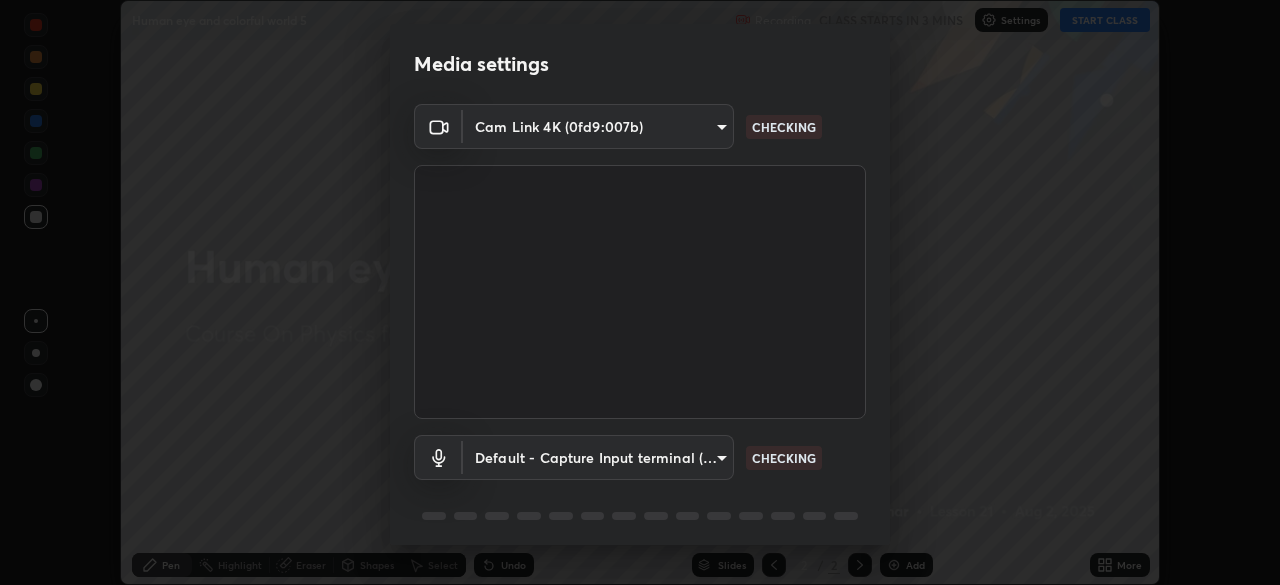 type on "85224a5ddb1d7c473c8089fb73f01f25a8fb598abb9b0335bd4e39e439134962" 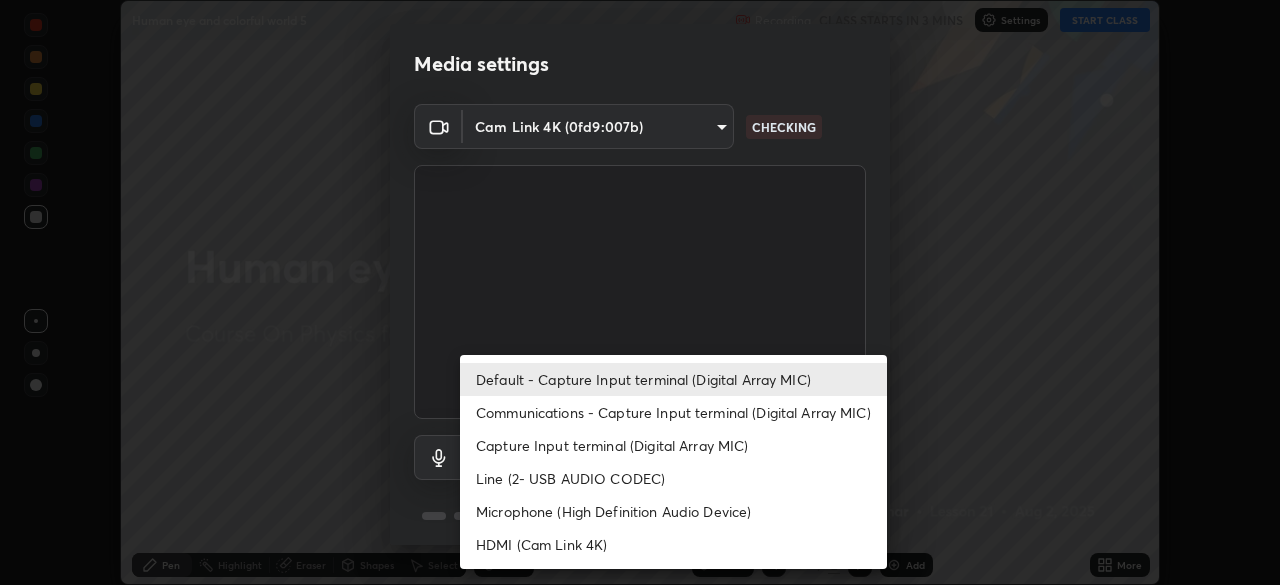 click on "Communications - Capture Input terminal (Digital Array MIC)" at bounding box center (673, 412) 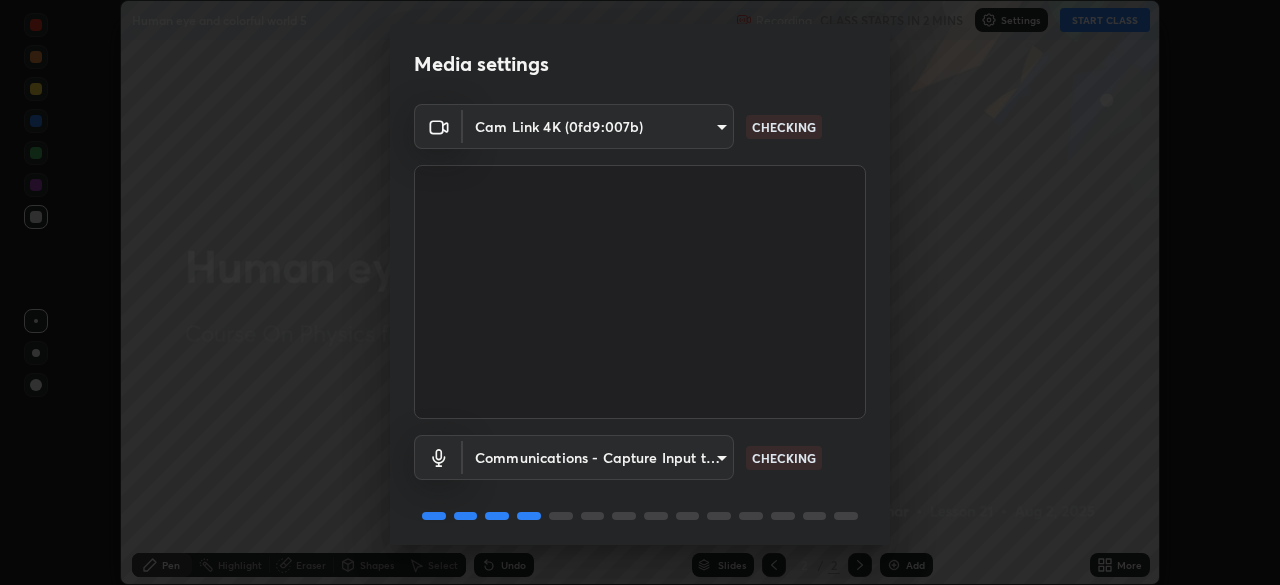 scroll, scrollTop: 71, scrollLeft: 0, axis: vertical 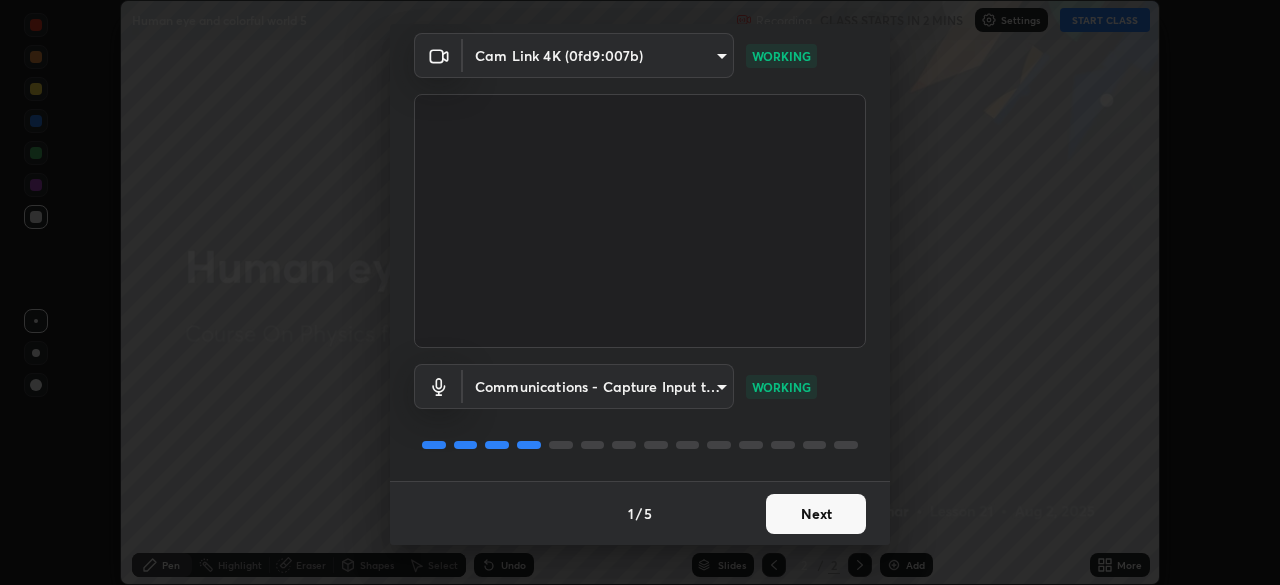 click on "Next" at bounding box center [816, 514] 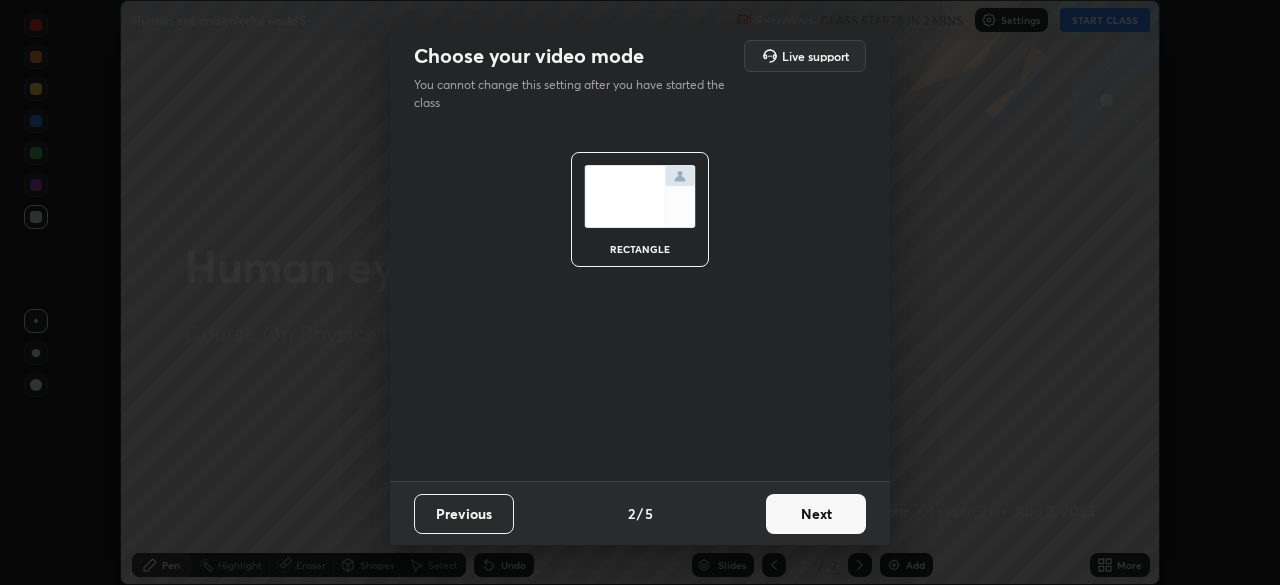 scroll, scrollTop: 0, scrollLeft: 0, axis: both 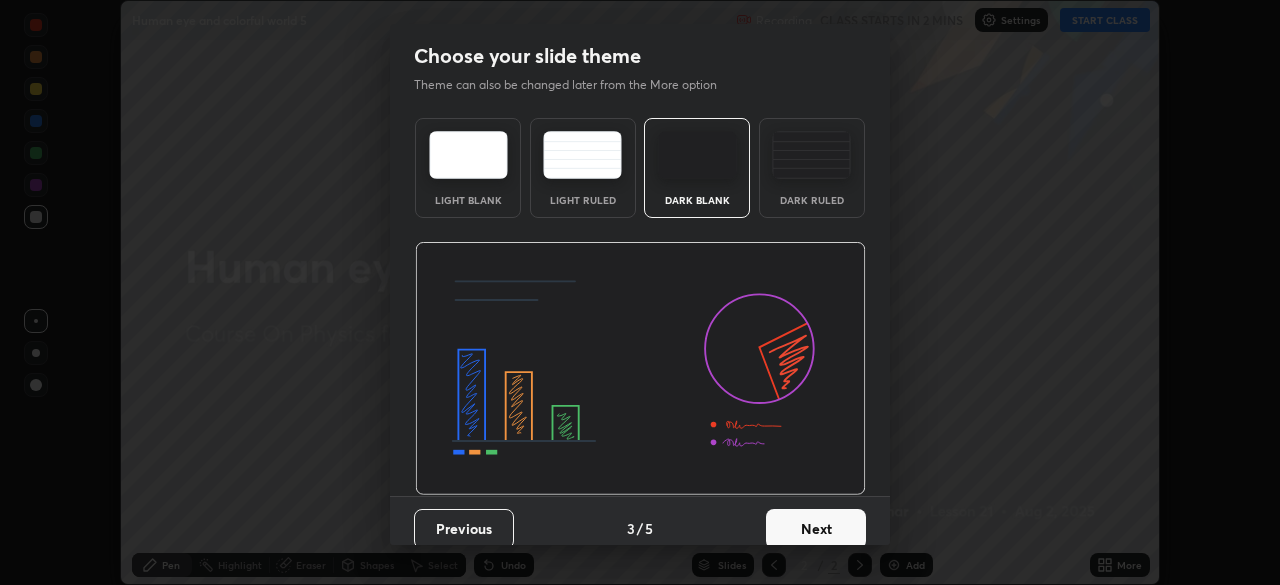 click on "Next" at bounding box center [816, 529] 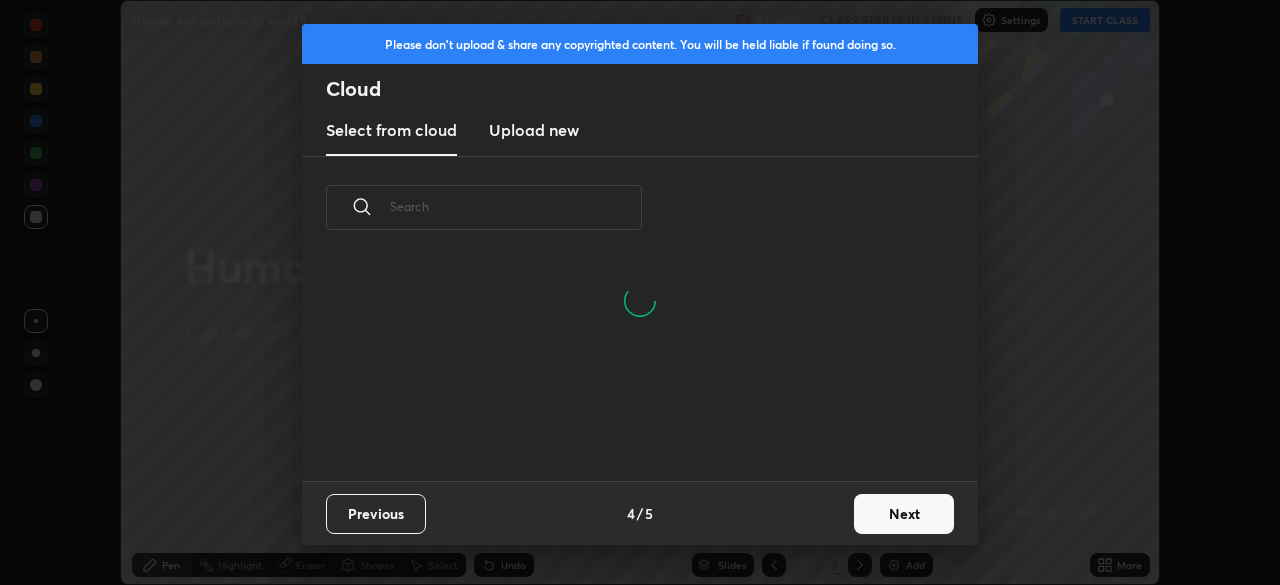 scroll, scrollTop: 7, scrollLeft: 11, axis: both 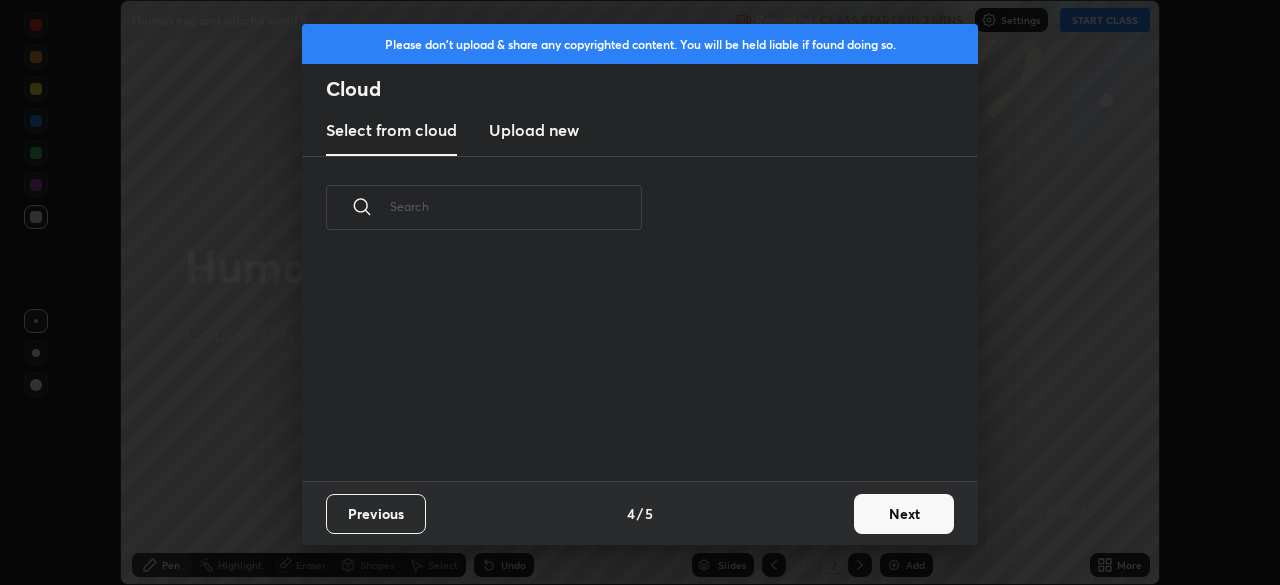 click on "Next" at bounding box center (904, 514) 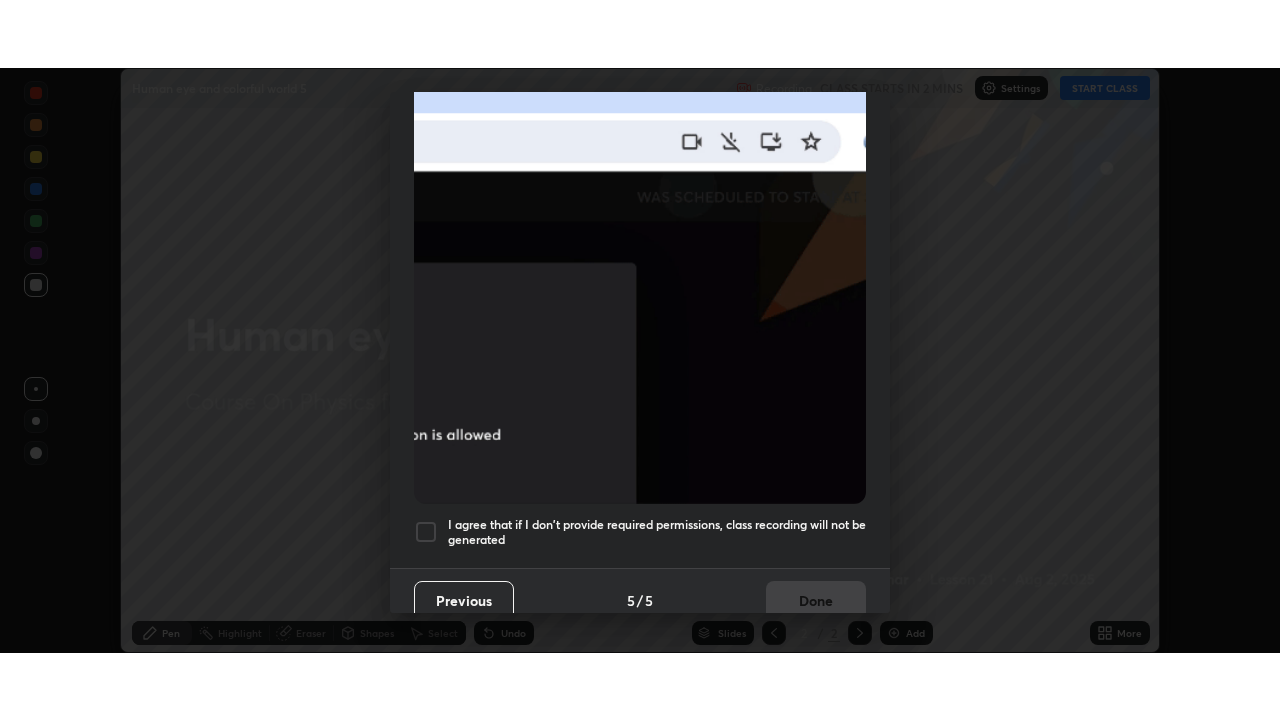 scroll, scrollTop: 479, scrollLeft: 0, axis: vertical 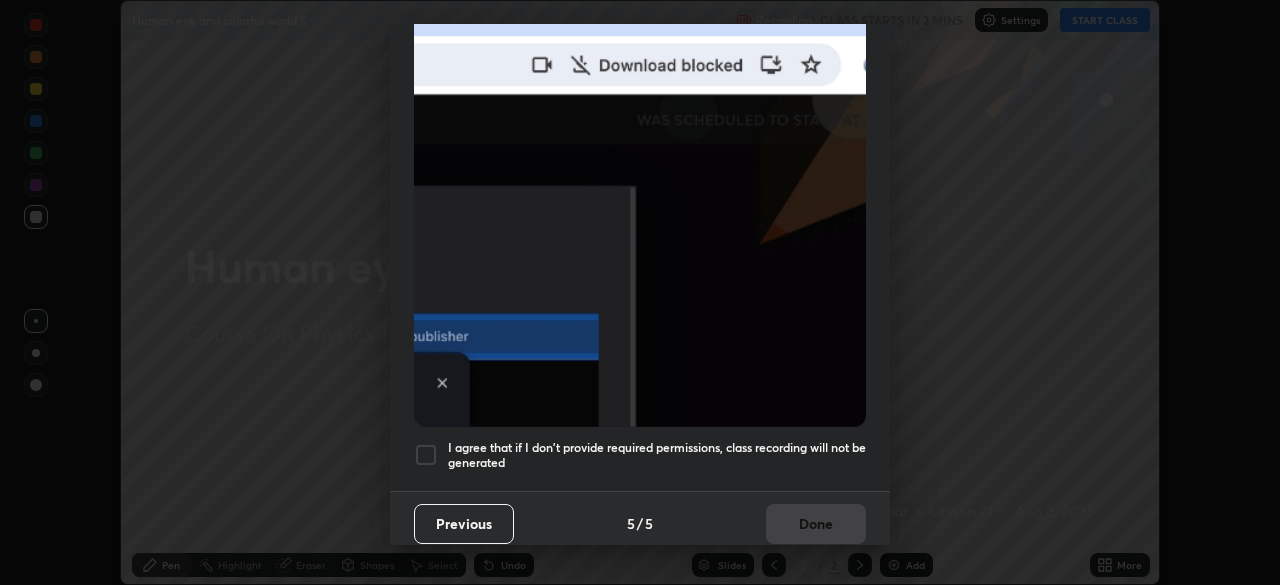 click at bounding box center (426, 455) 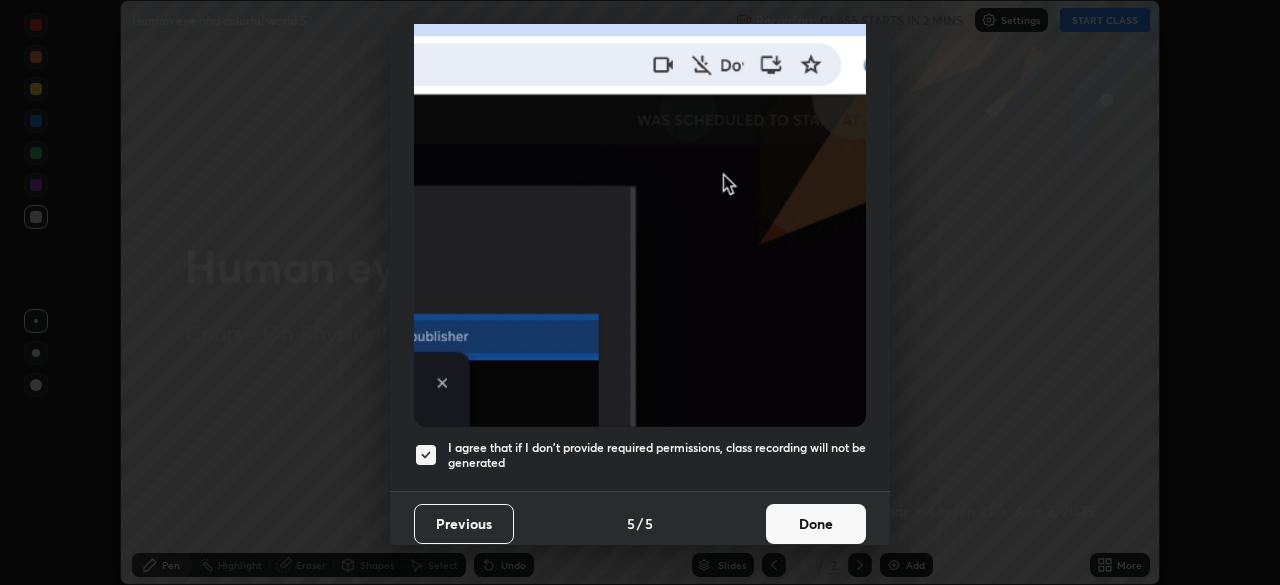click on "Done" at bounding box center (816, 524) 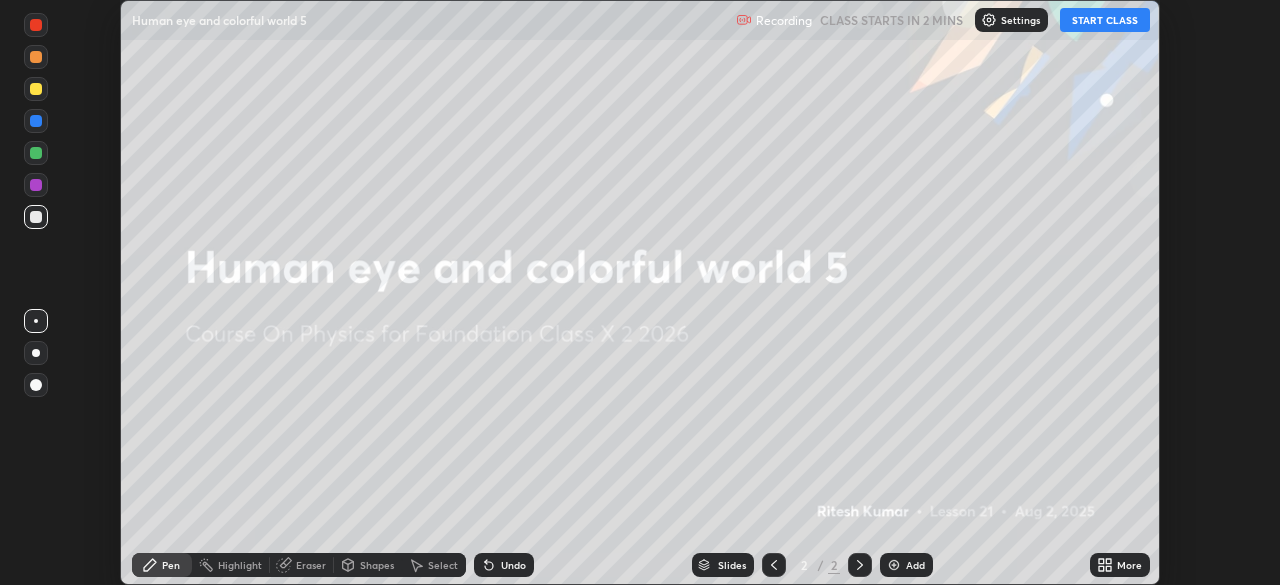 click on "START CLASS" at bounding box center [1105, 20] 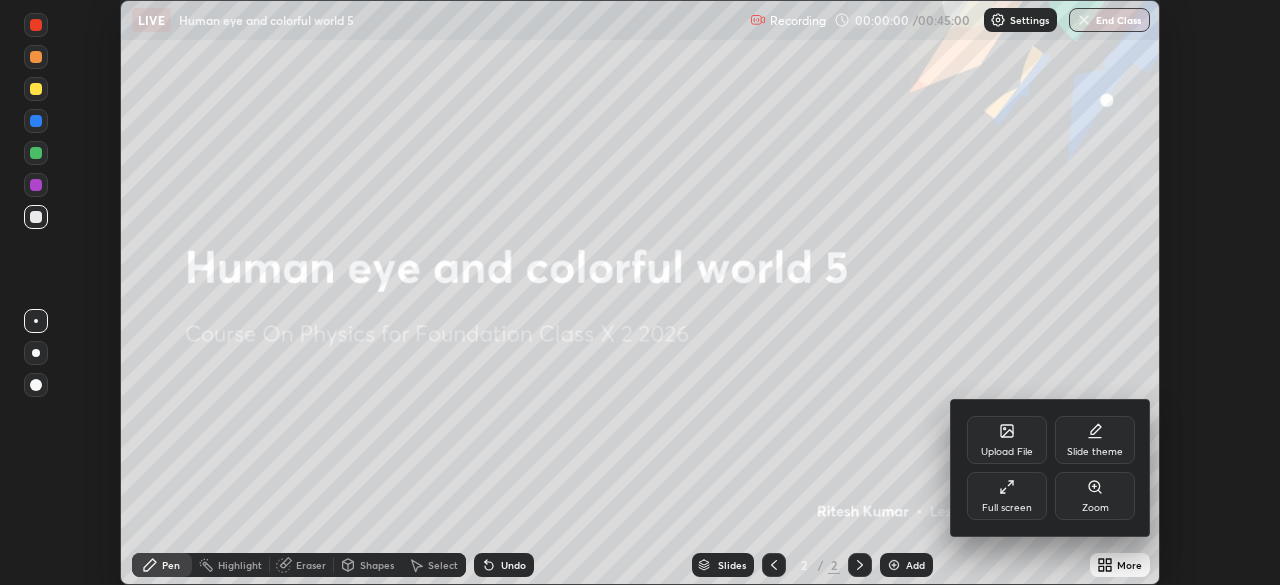 click 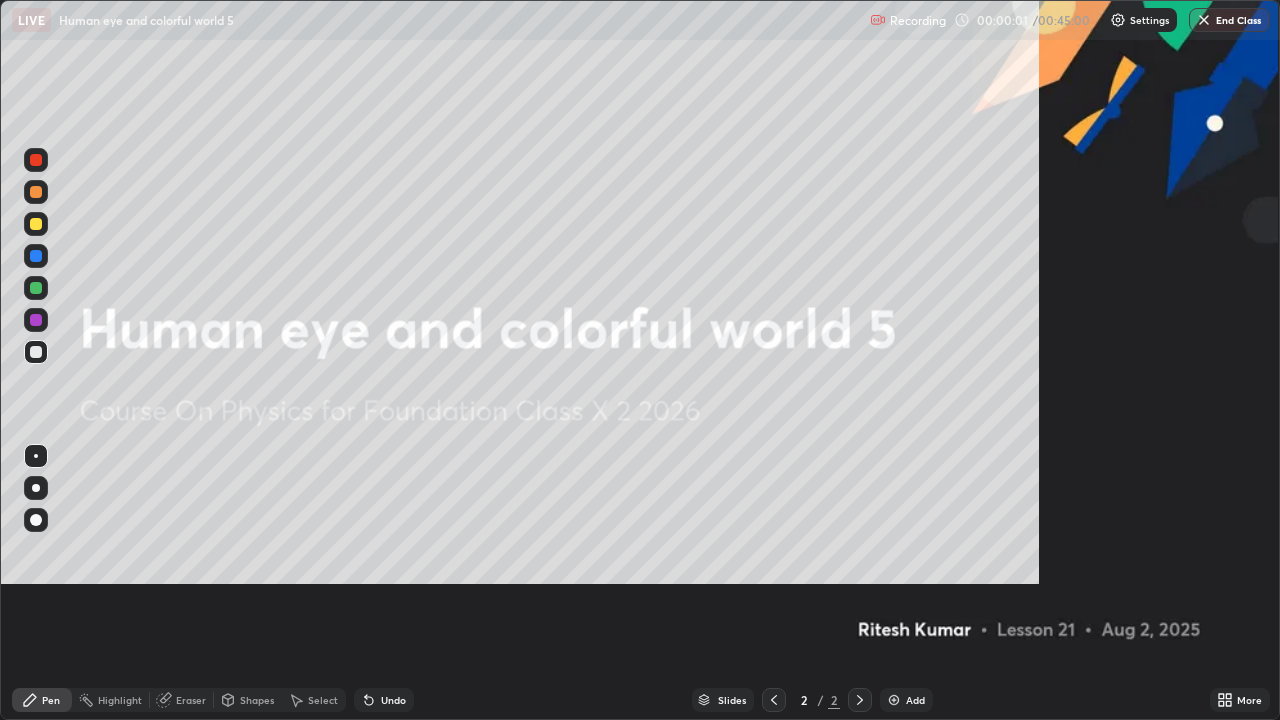scroll, scrollTop: 99280, scrollLeft: 98720, axis: both 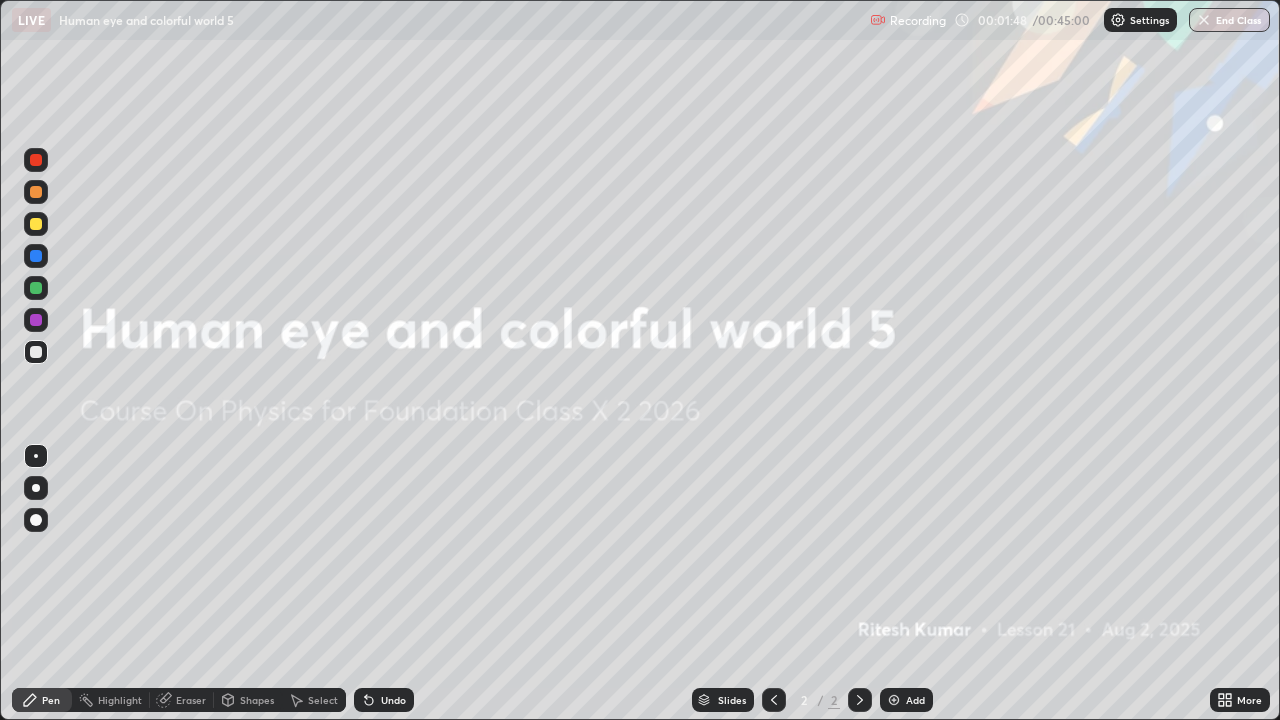 click at bounding box center [894, 700] 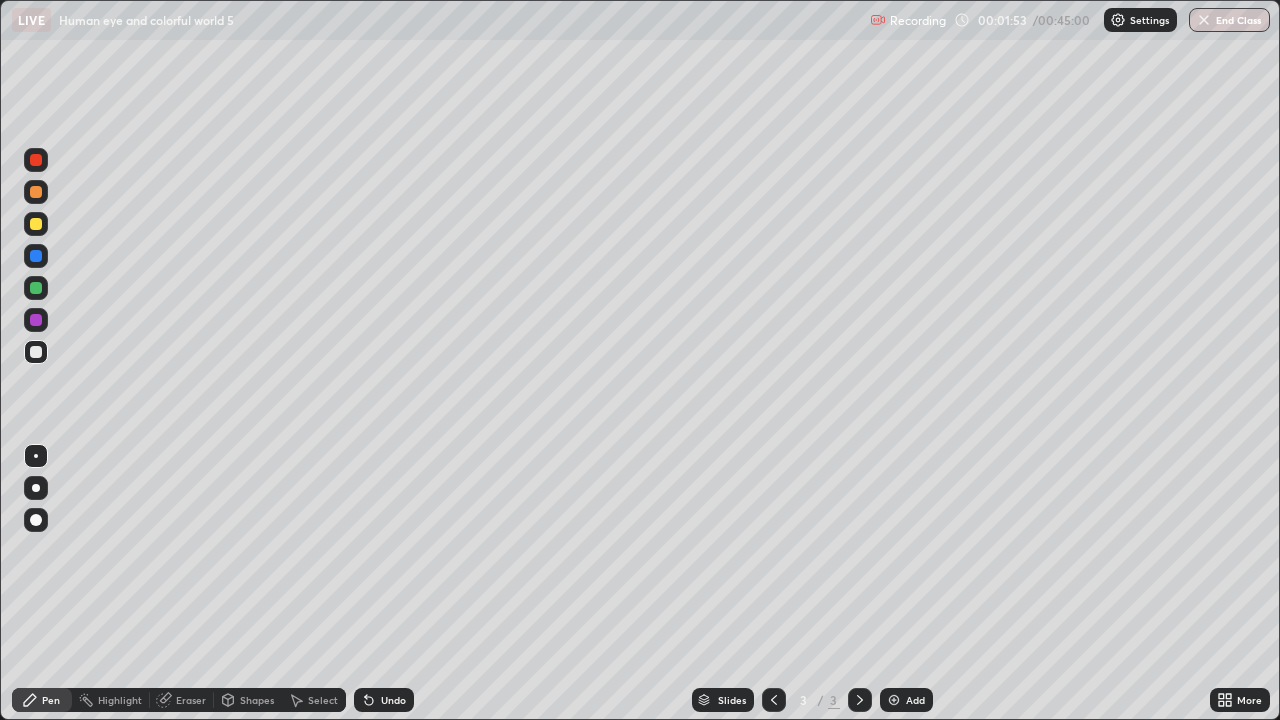 click at bounding box center (36, 224) 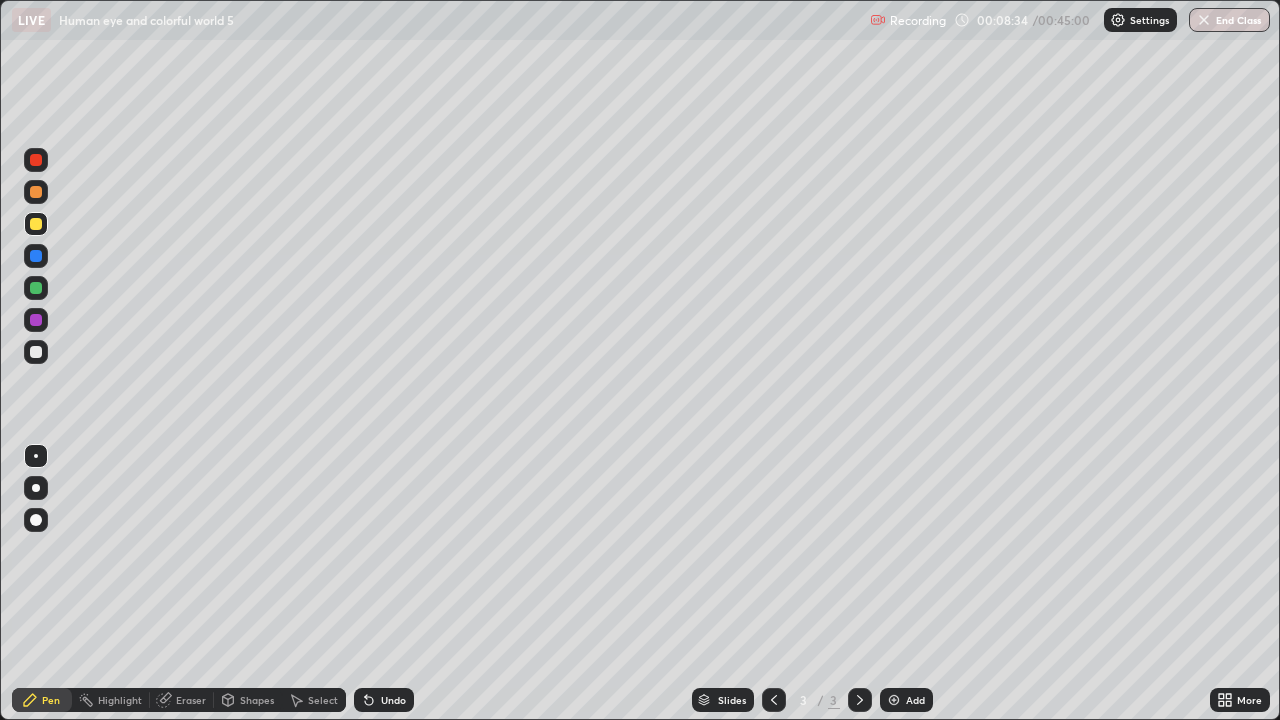 click at bounding box center (894, 700) 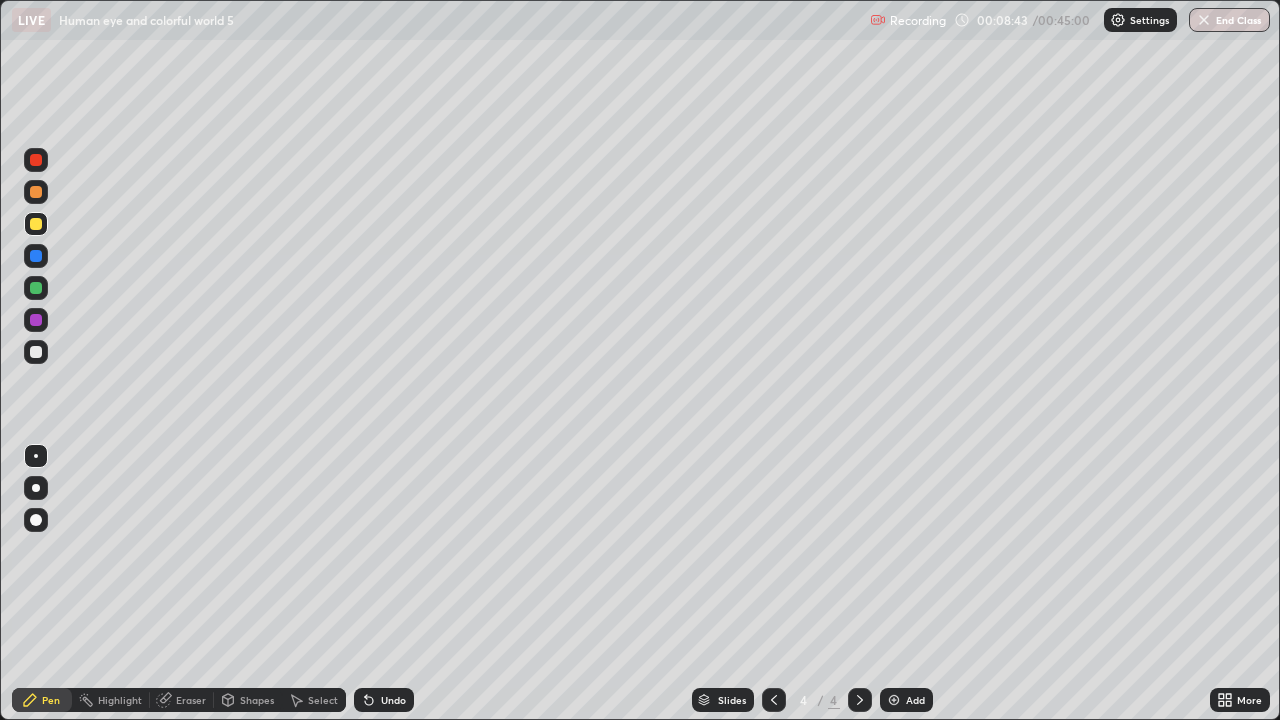 click at bounding box center [36, 352] 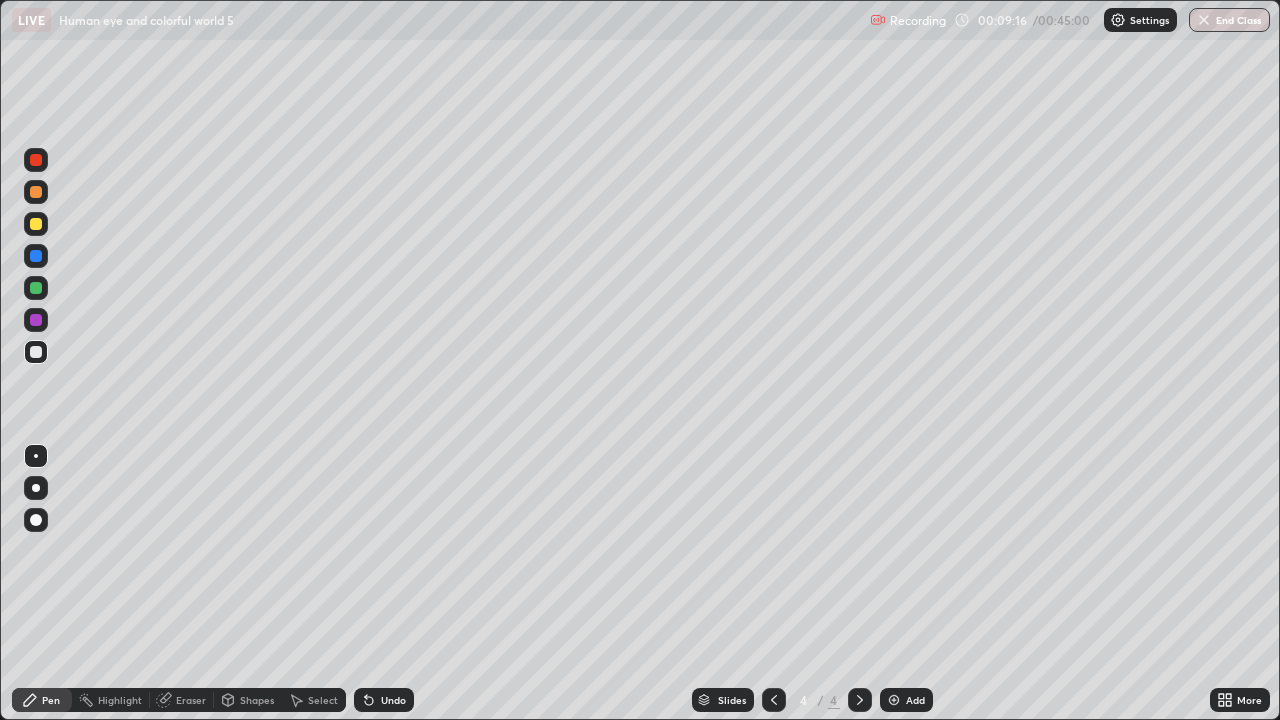 click at bounding box center (36, 192) 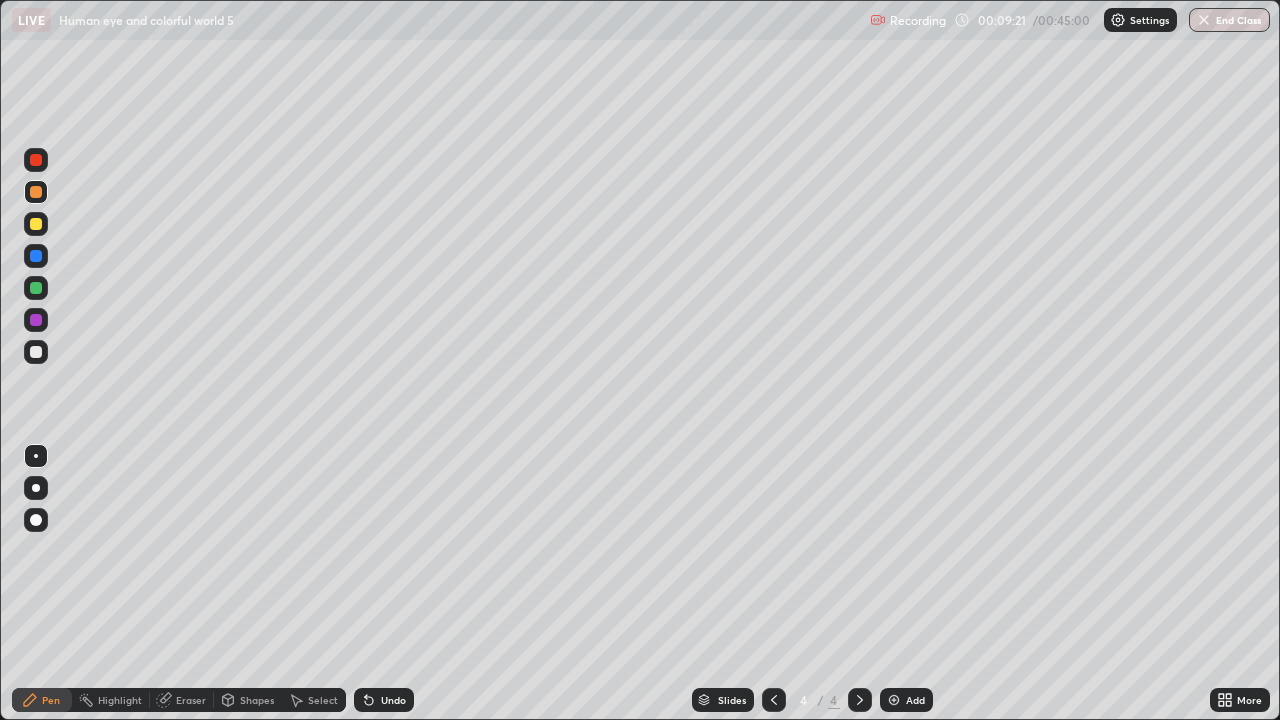 click at bounding box center [36, 352] 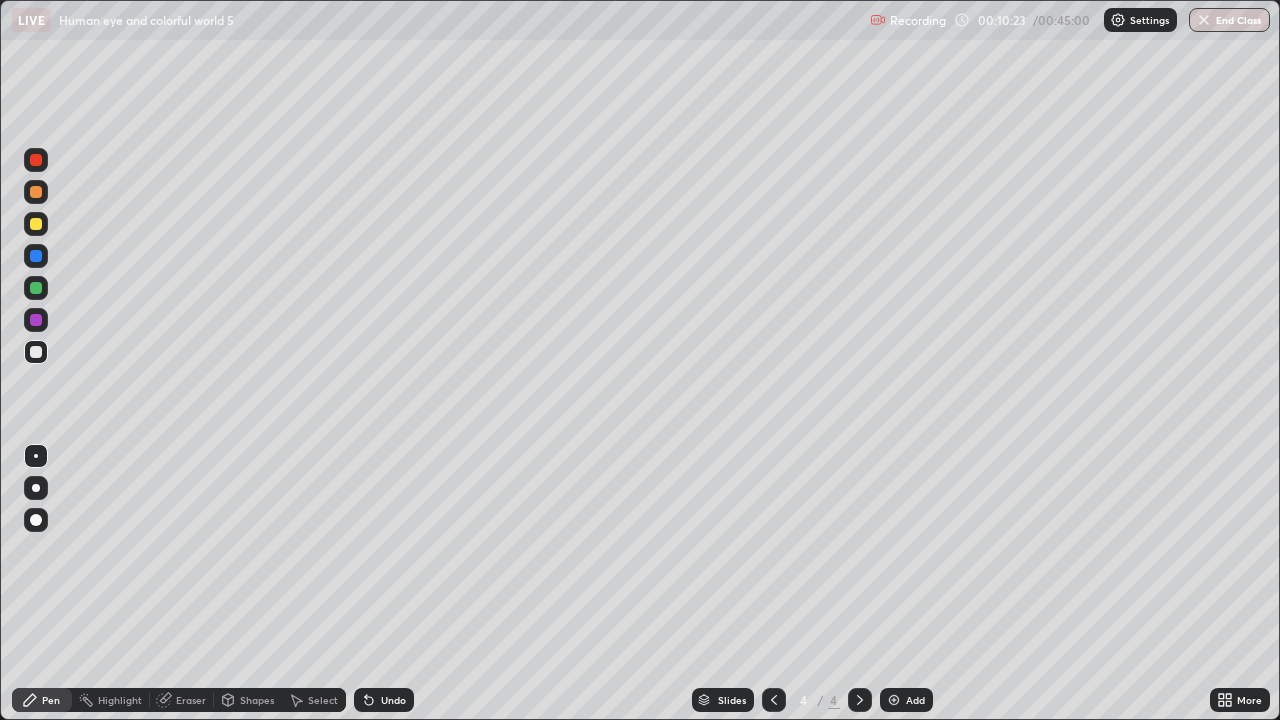 click at bounding box center [36, 352] 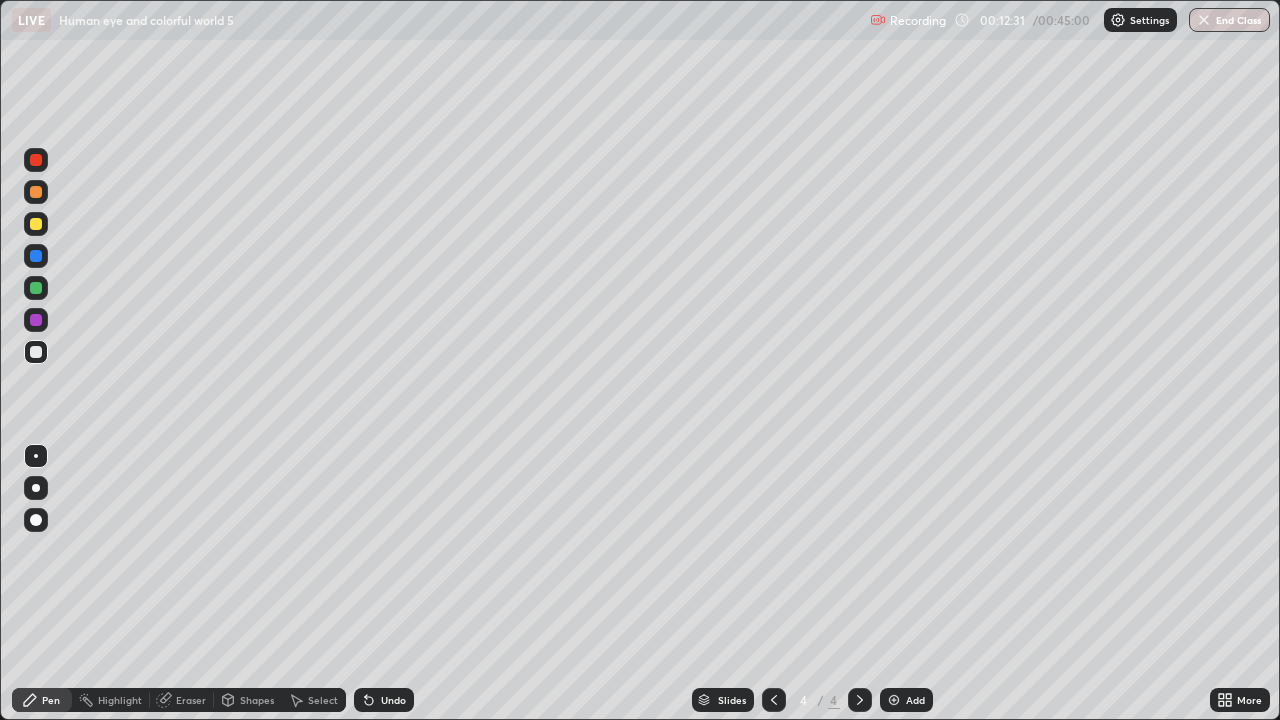 click at bounding box center [894, 700] 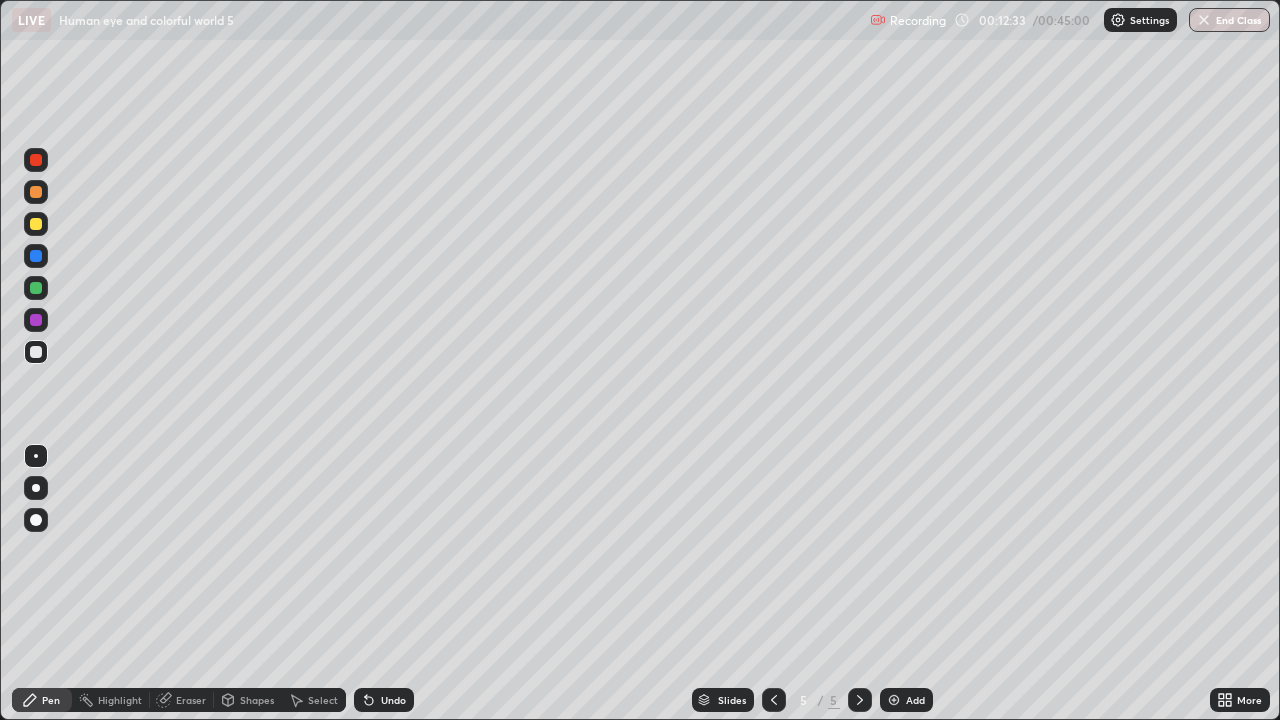 click at bounding box center [36, 224] 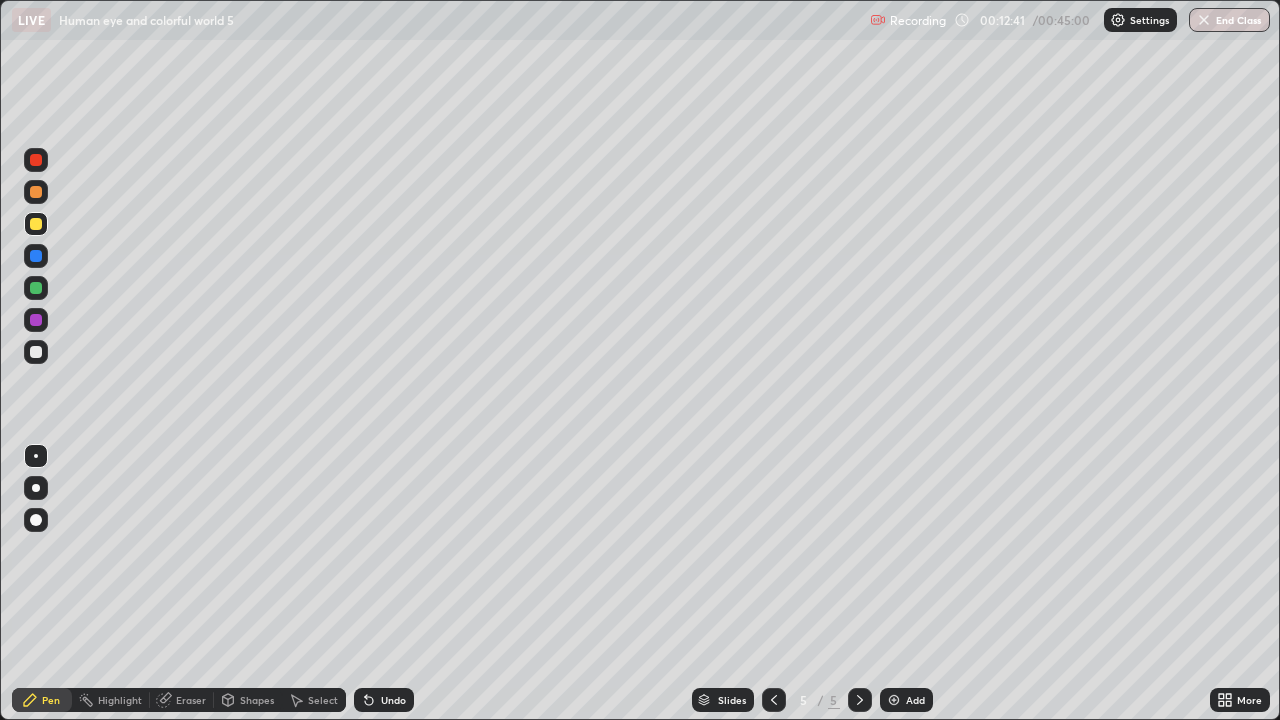 click at bounding box center [36, 320] 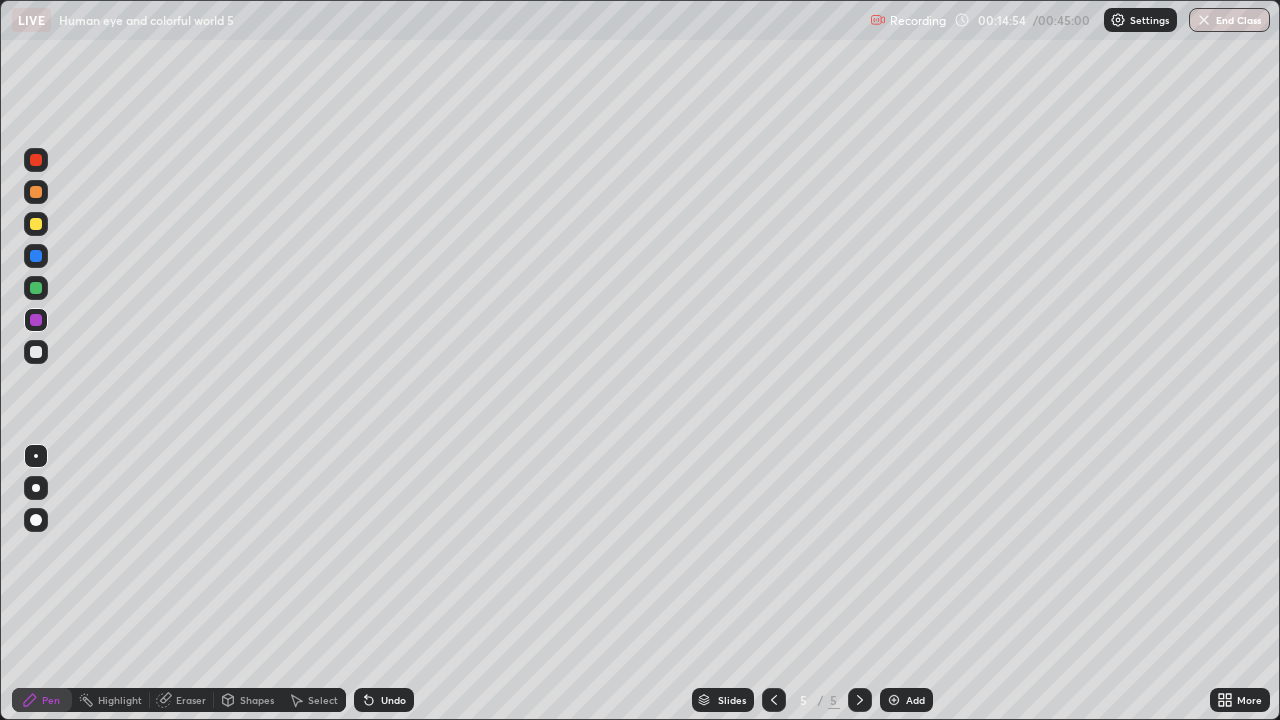 click at bounding box center [36, 352] 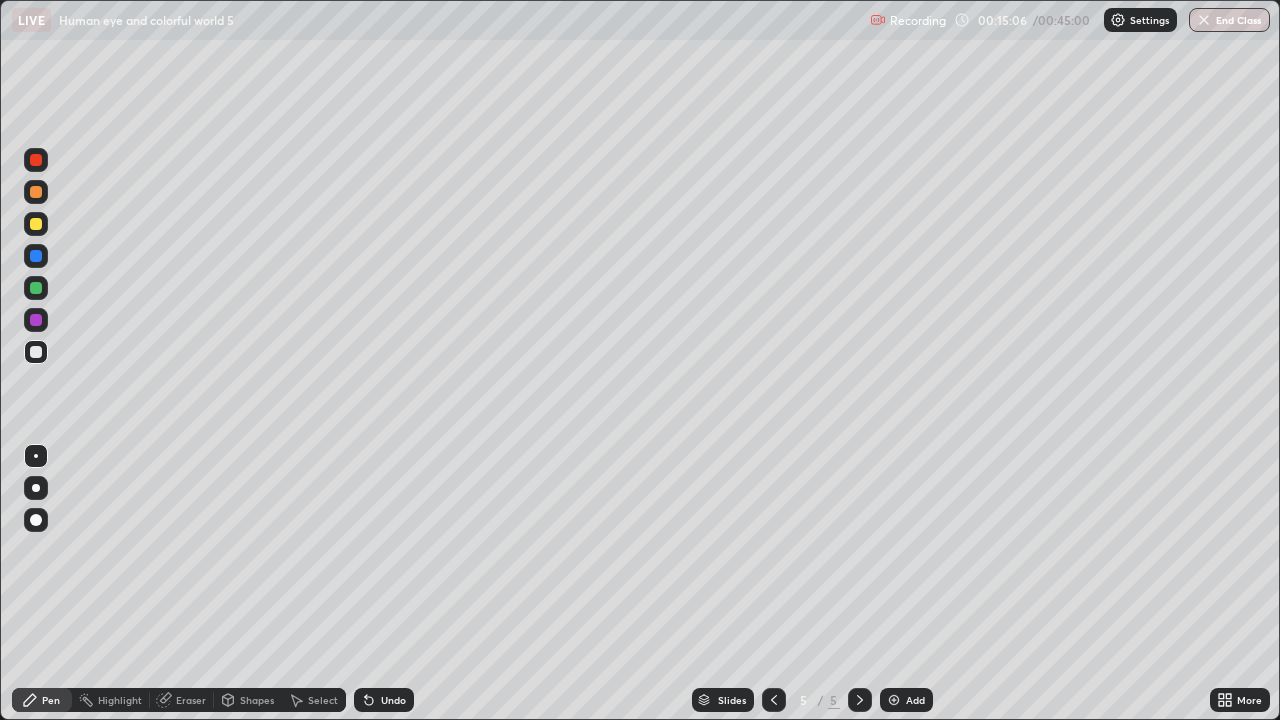 click at bounding box center (36, 224) 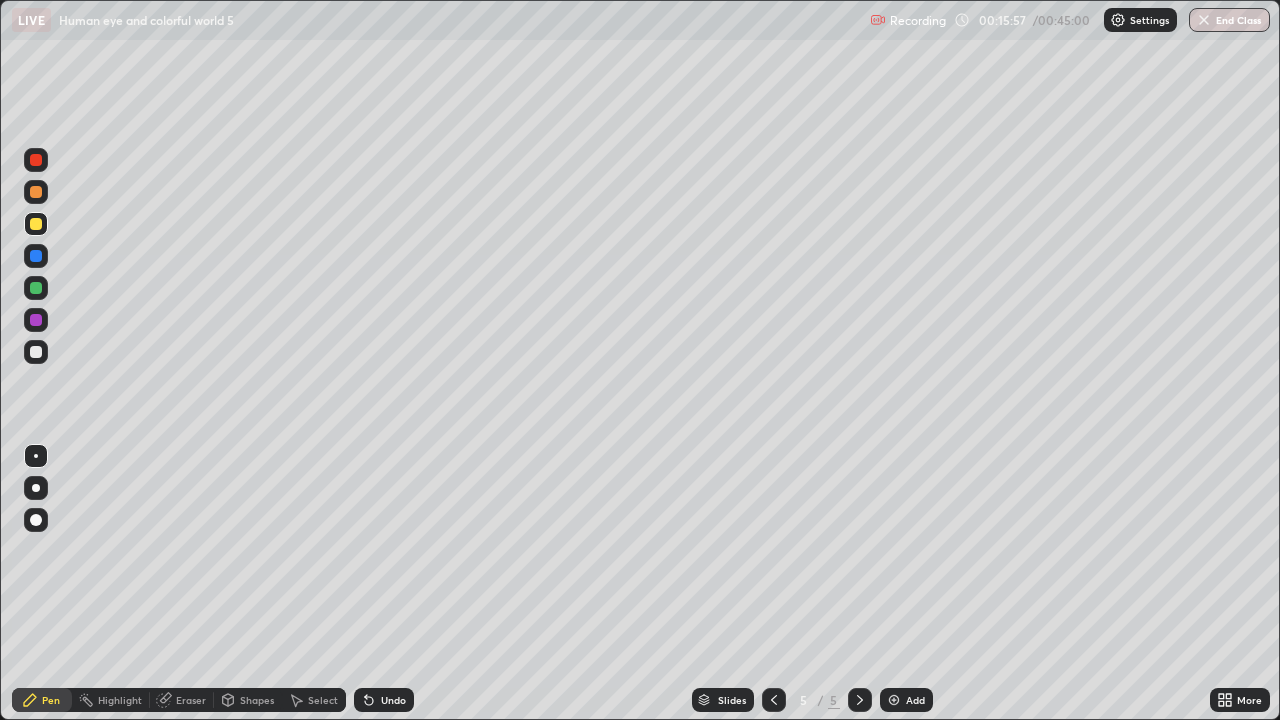 click at bounding box center [36, 352] 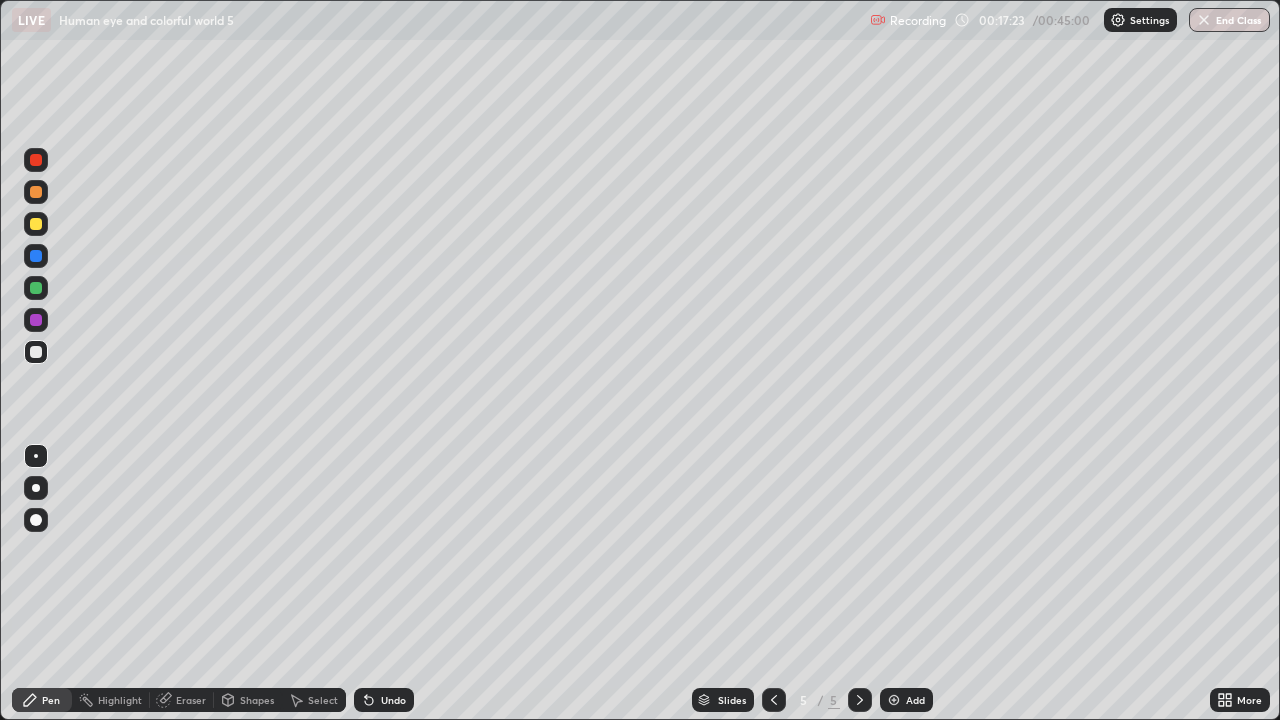 click at bounding box center (894, 700) 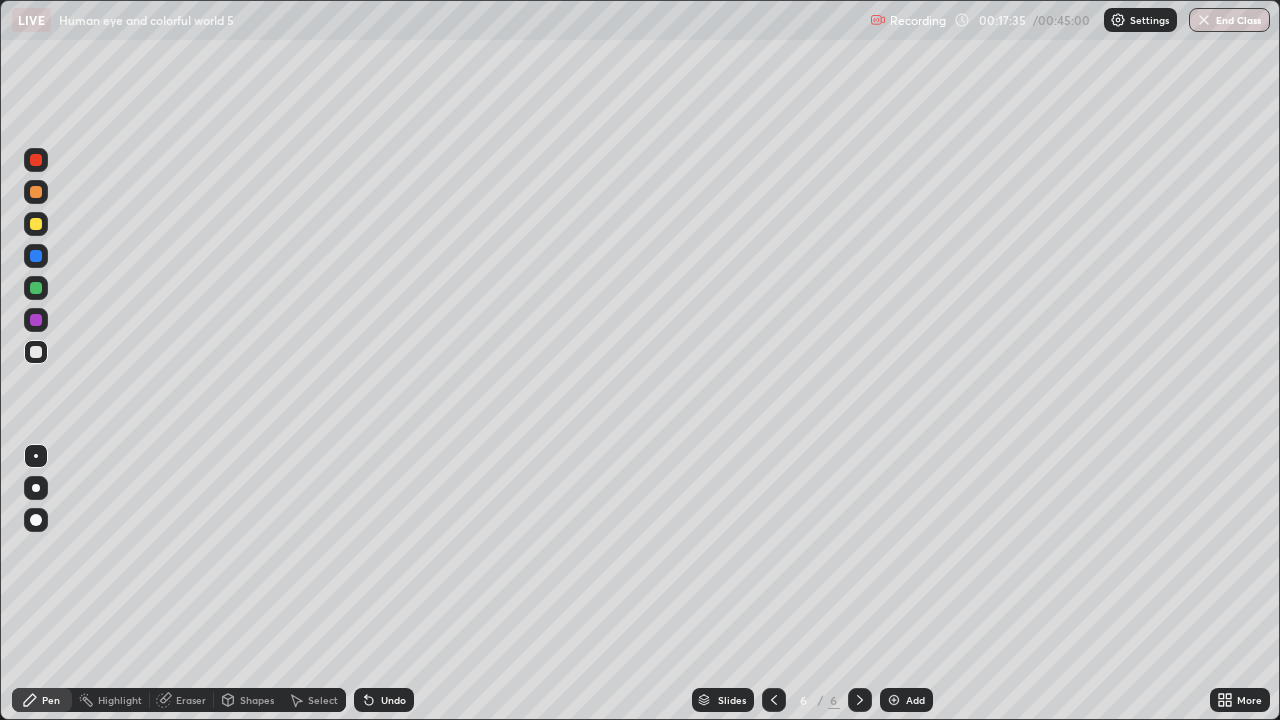 click at bounding box center [36, 224] 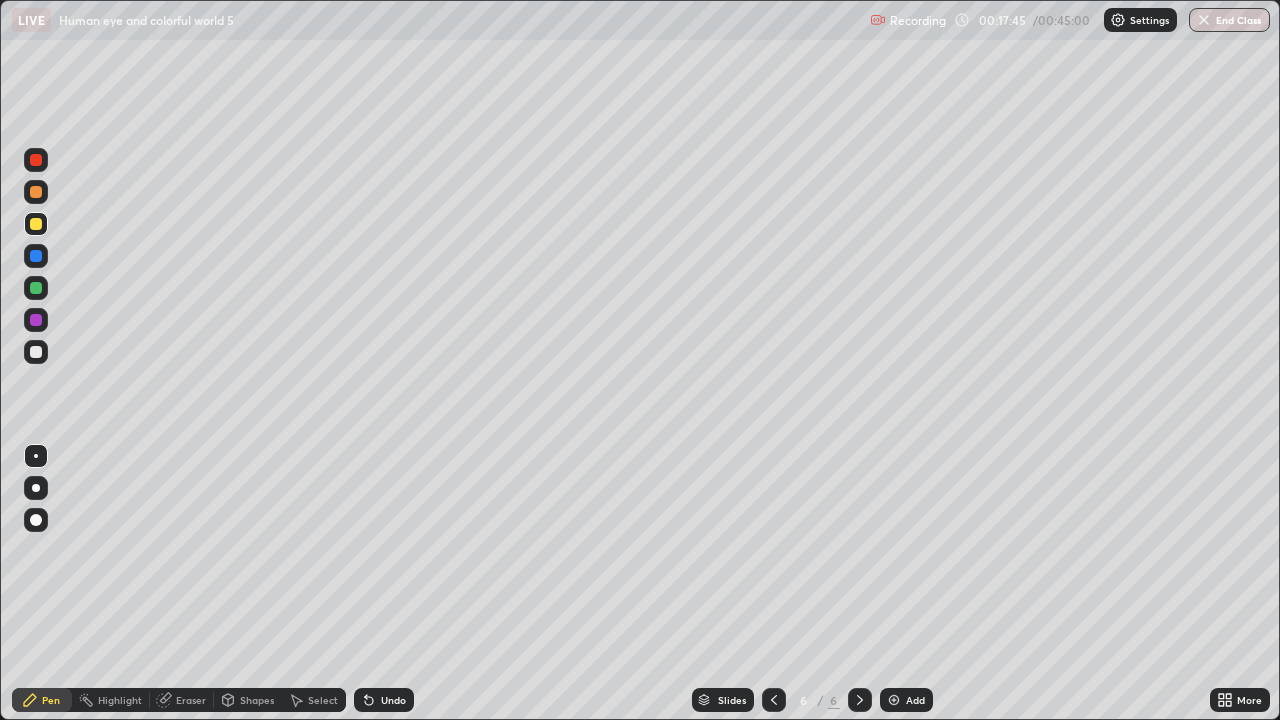 click at bounding box center [36, 288] 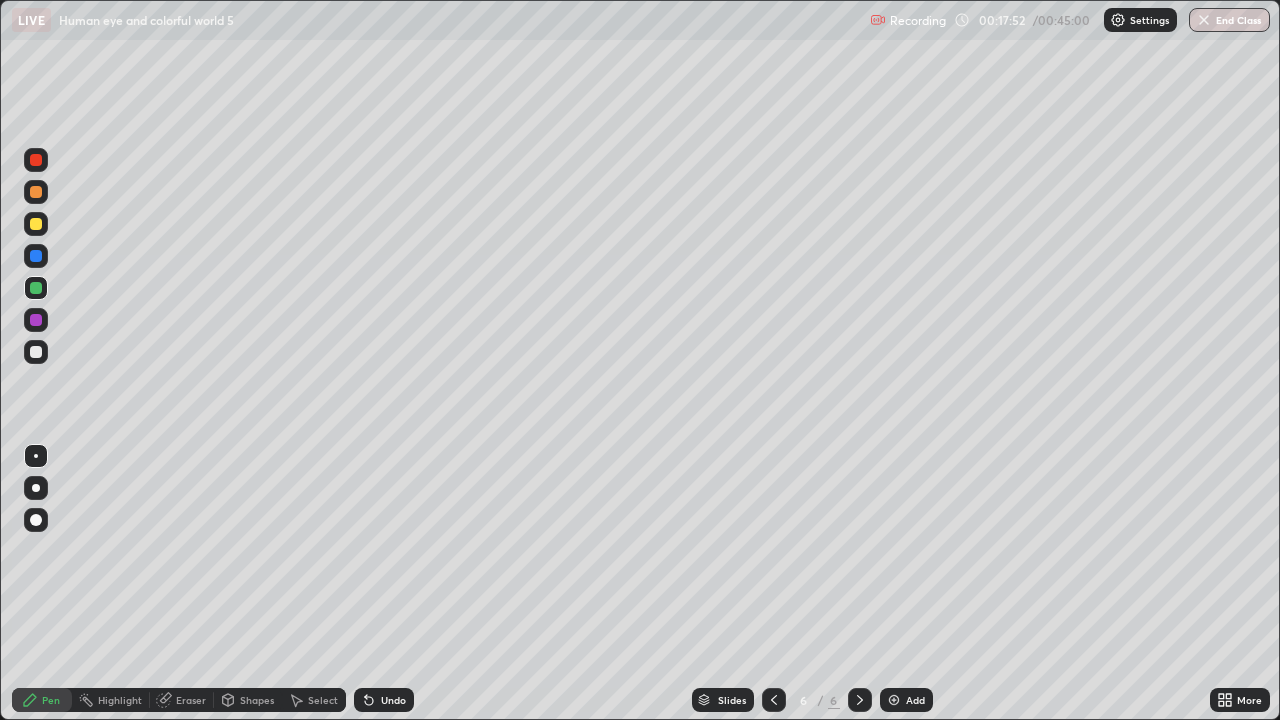 click at bounding box center (36, 352) 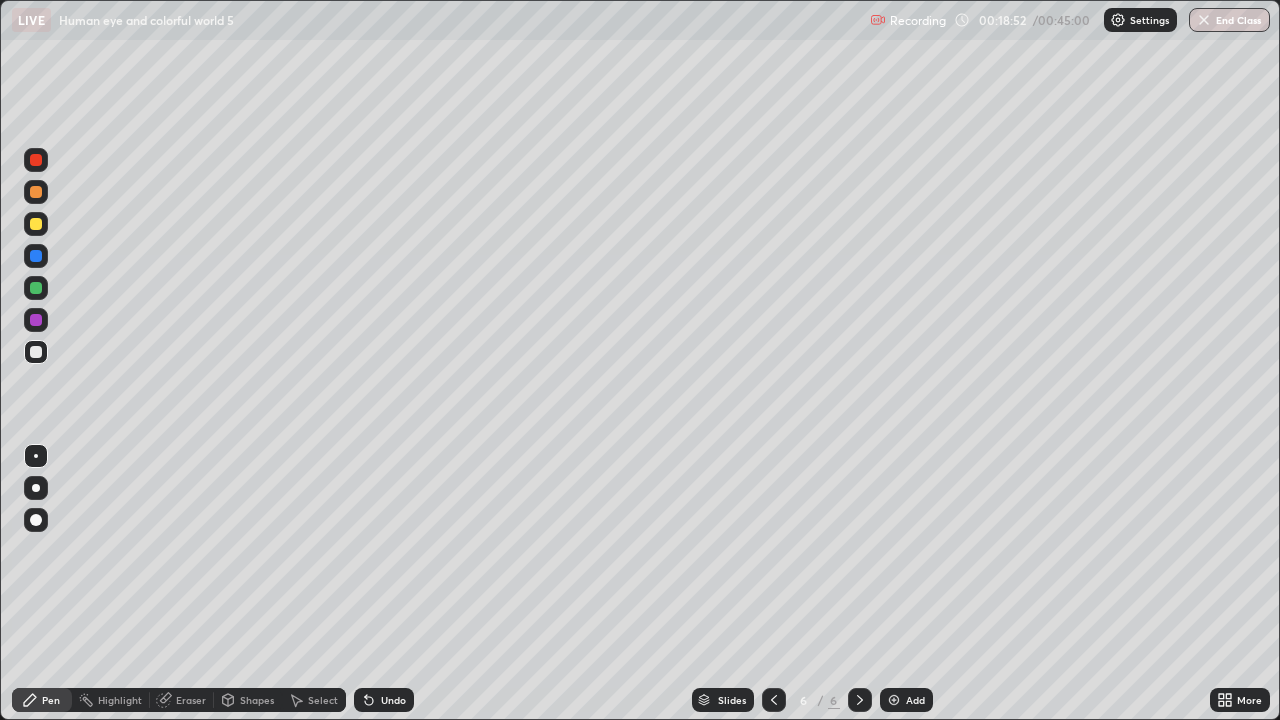 click at bounding box center [894, 700] 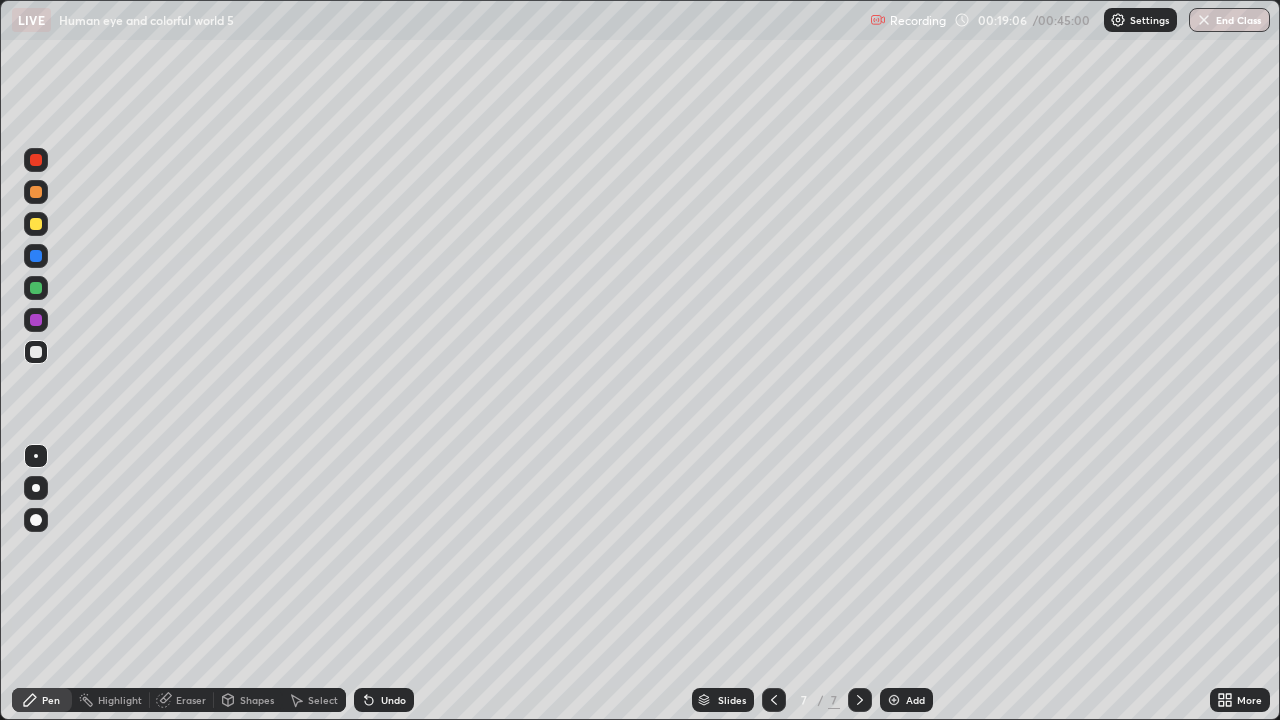 click at bounding box center [36, 224] 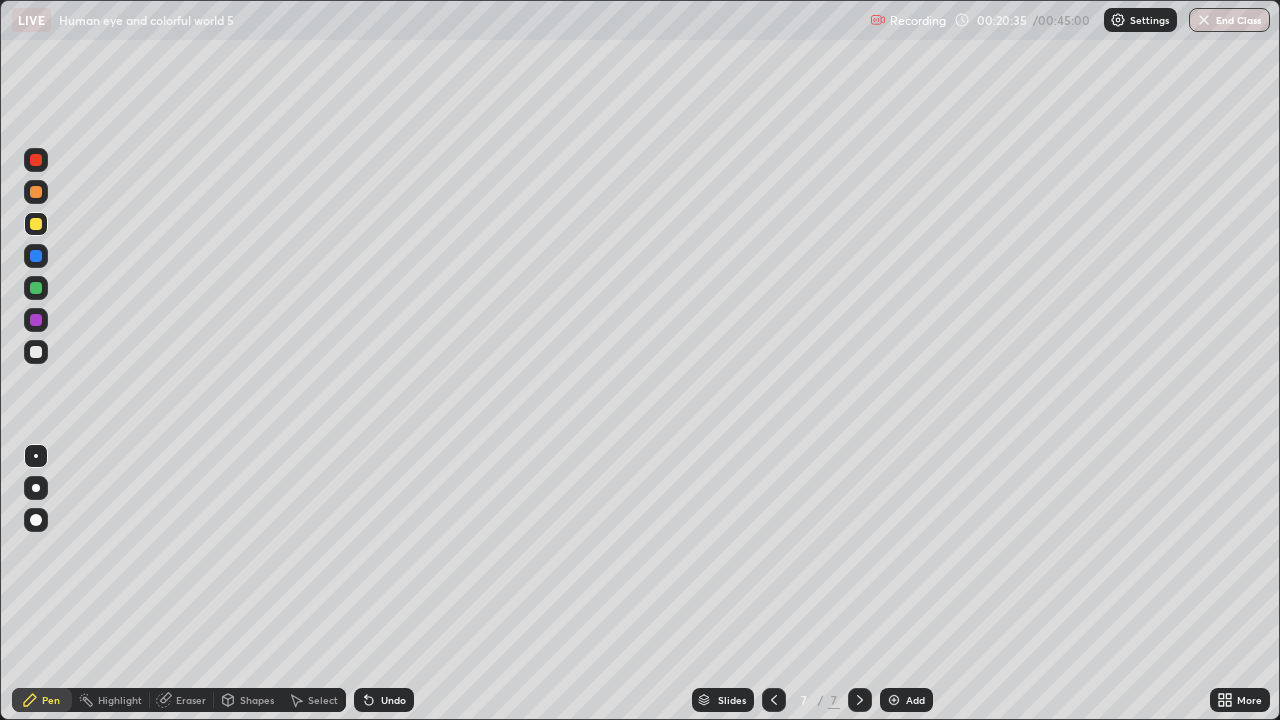 click at bounding box center (36, 192) 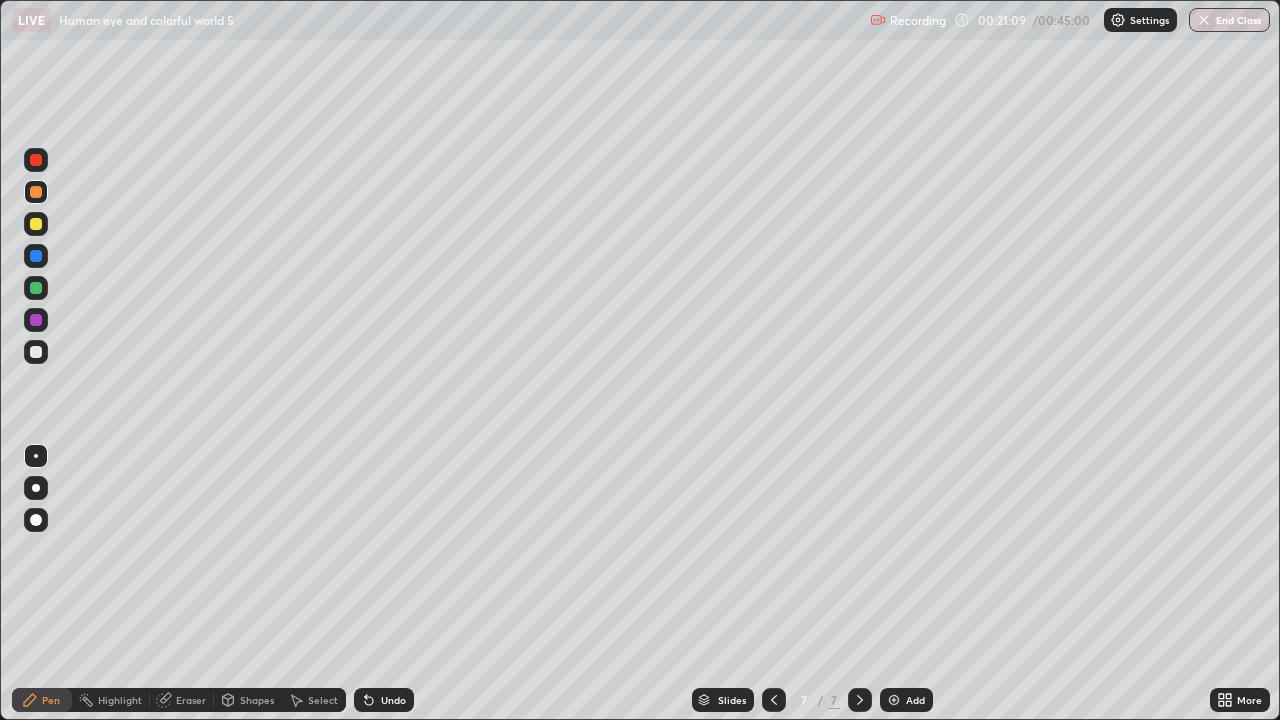 click at bounding box center (36, 320) 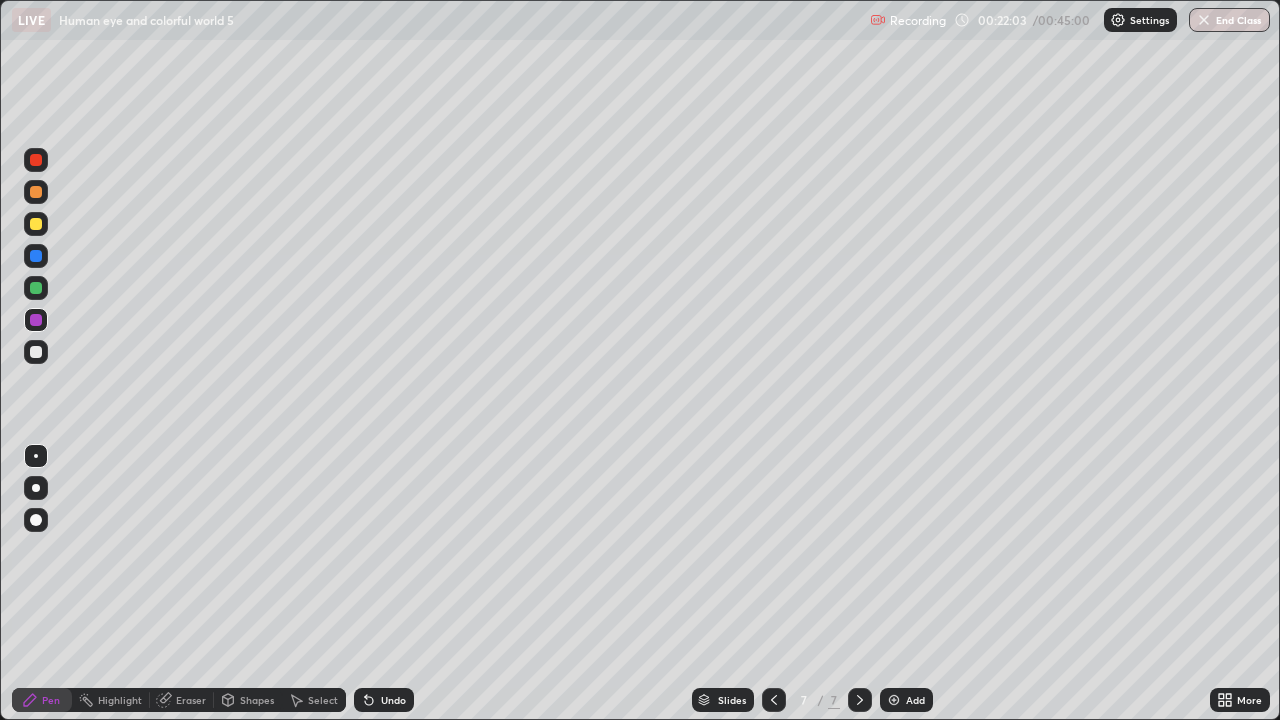 click at bounding box center (894, 700) 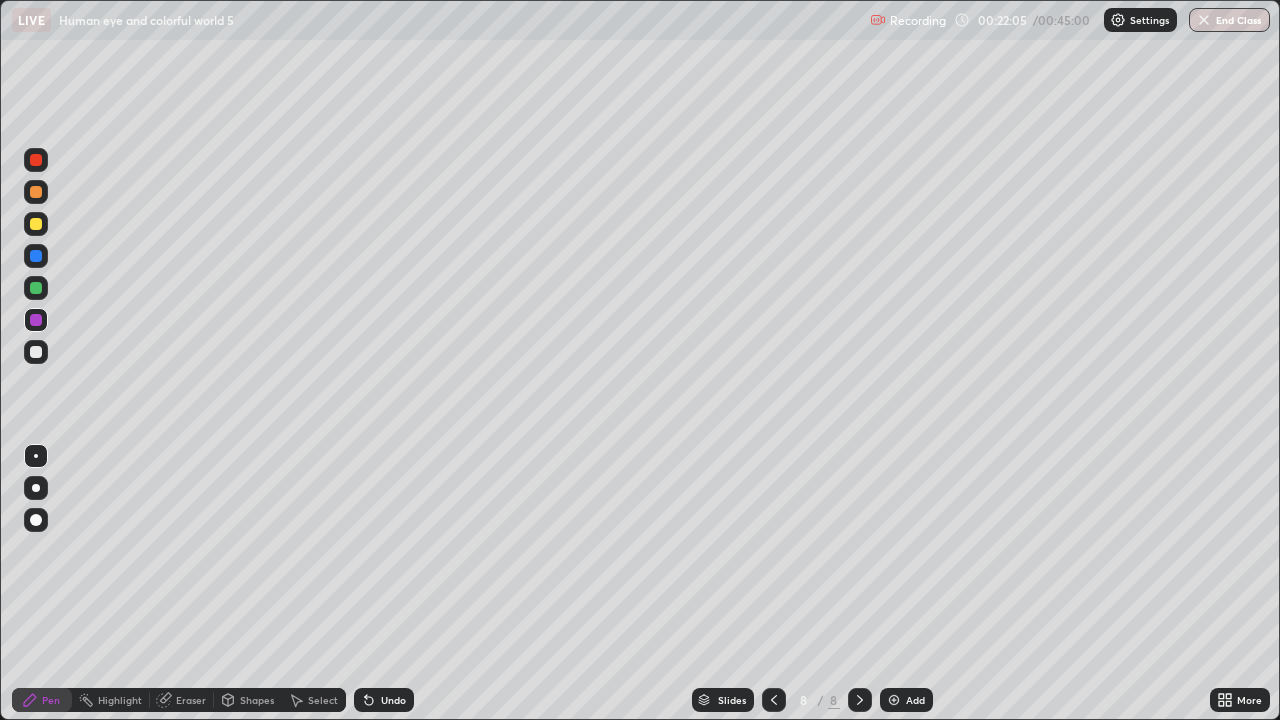 click at bounding box center (36, 224) 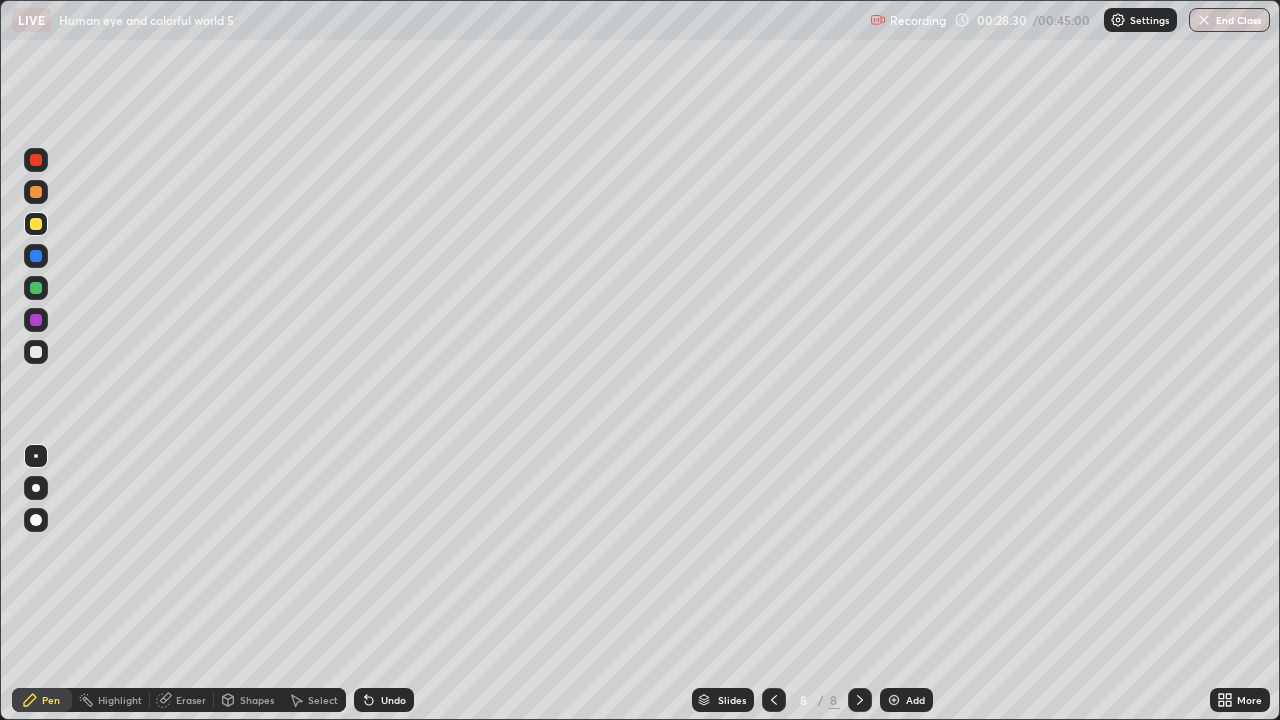 click at bounding box center [36, 288] 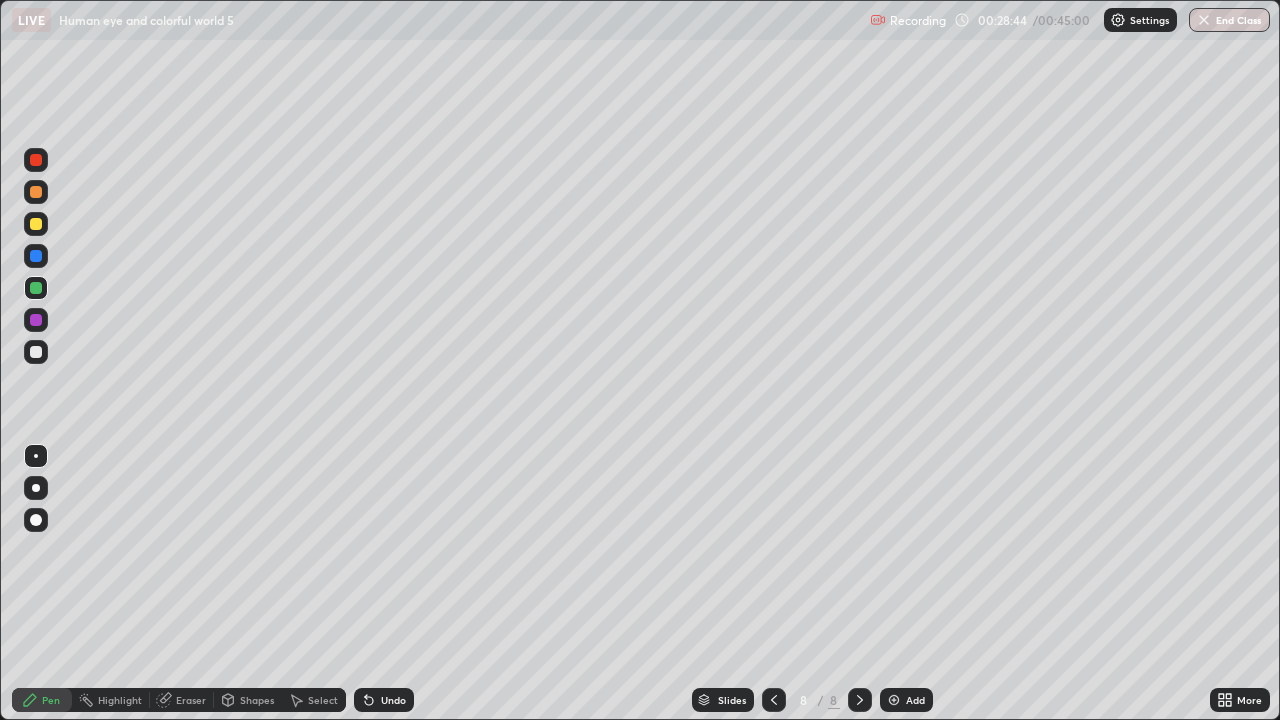 click at bounding box center [36, 352] 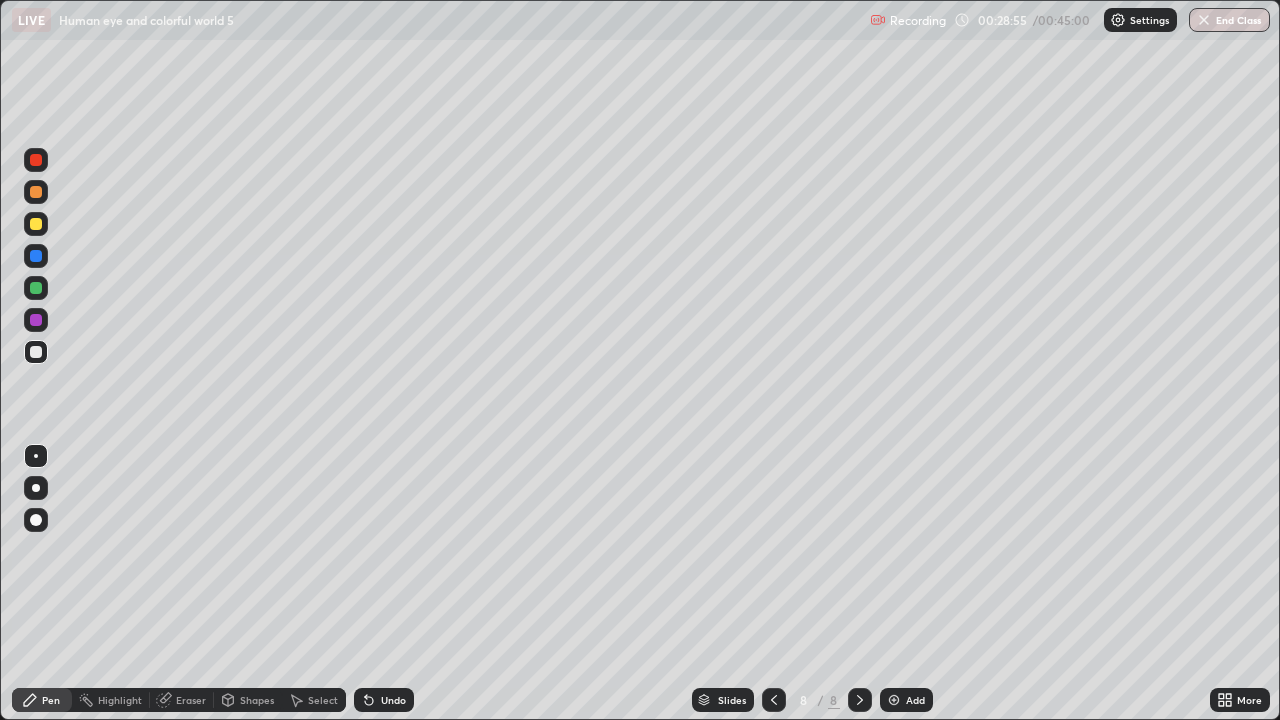 click on "LIVE Human eye and colorful world 5 Recording 00:28:55 /  00:45:00 Settings End Class" at bounding box center [640, 20] 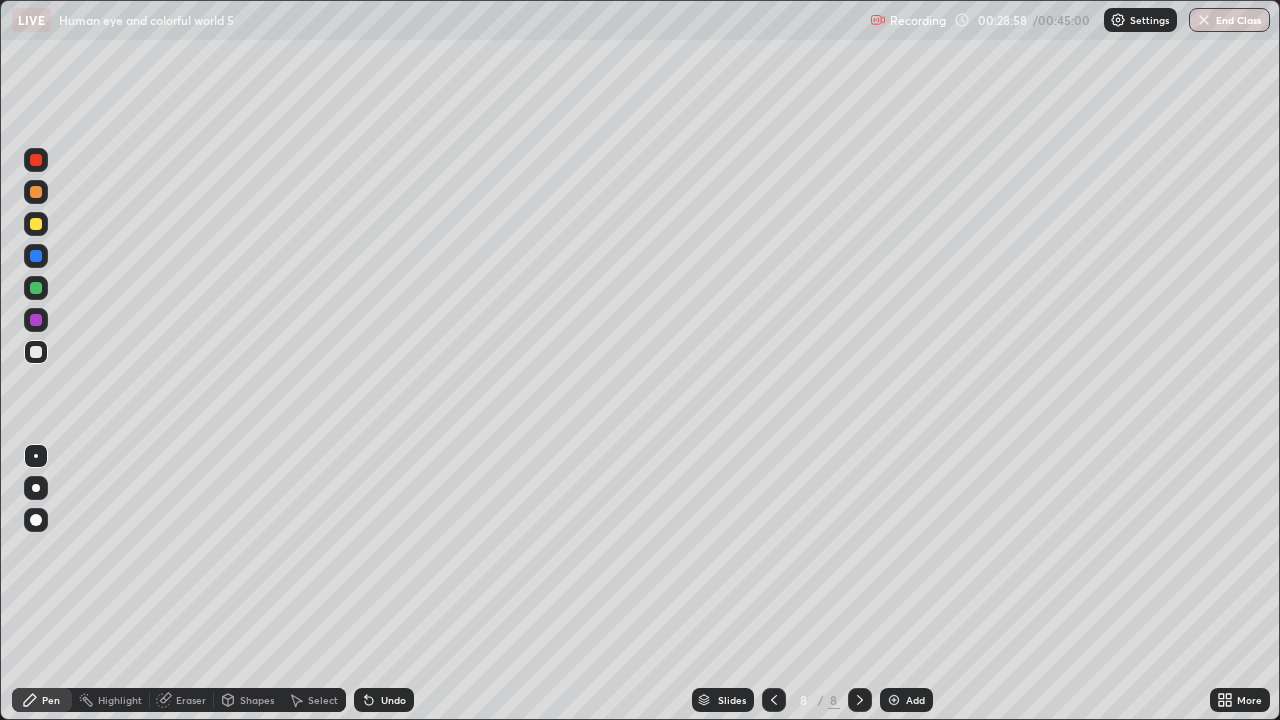 click at bounding box center [36, 352] 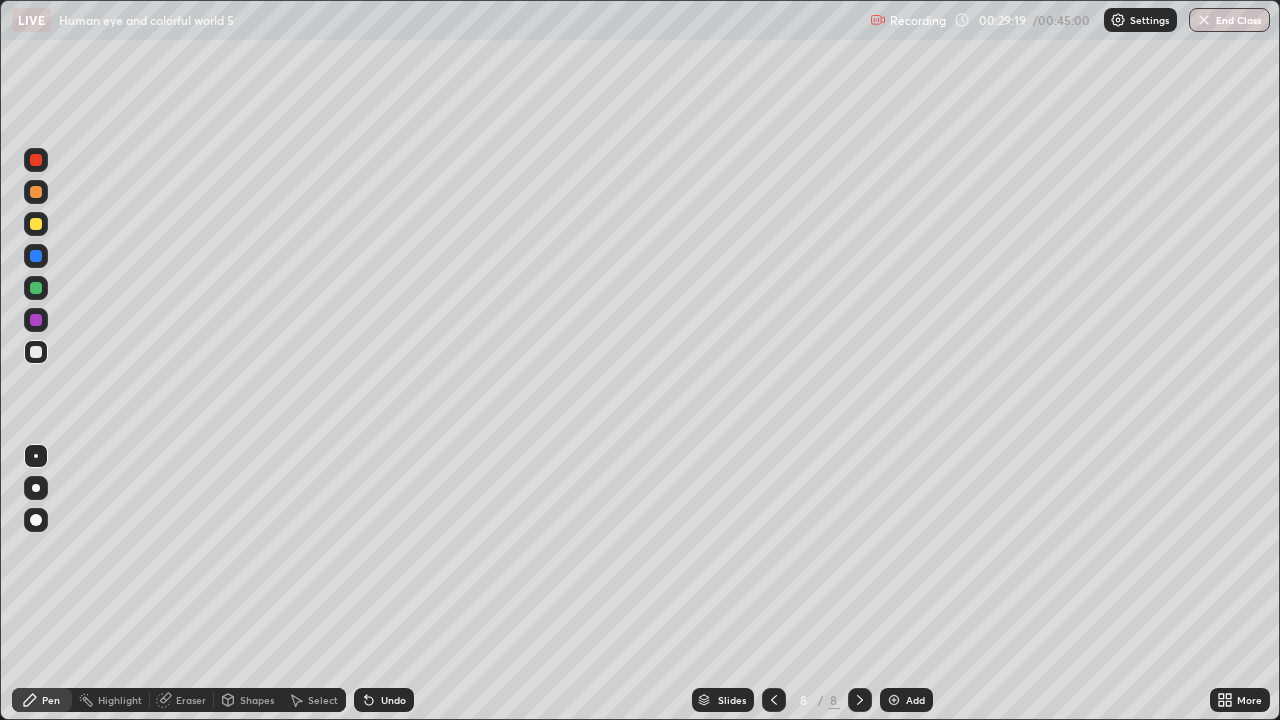 click on "Eraser" at bounding box center (191, 700) 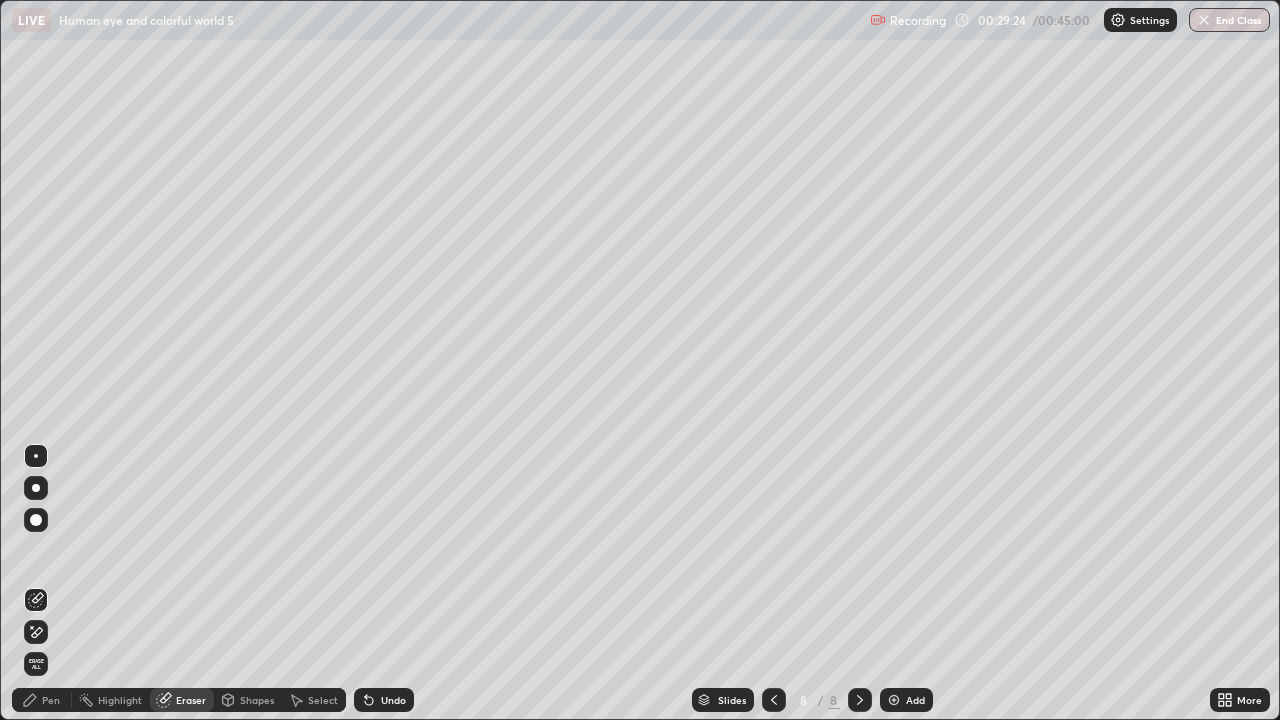 click on "Pen" at bounding box center (42, 700) 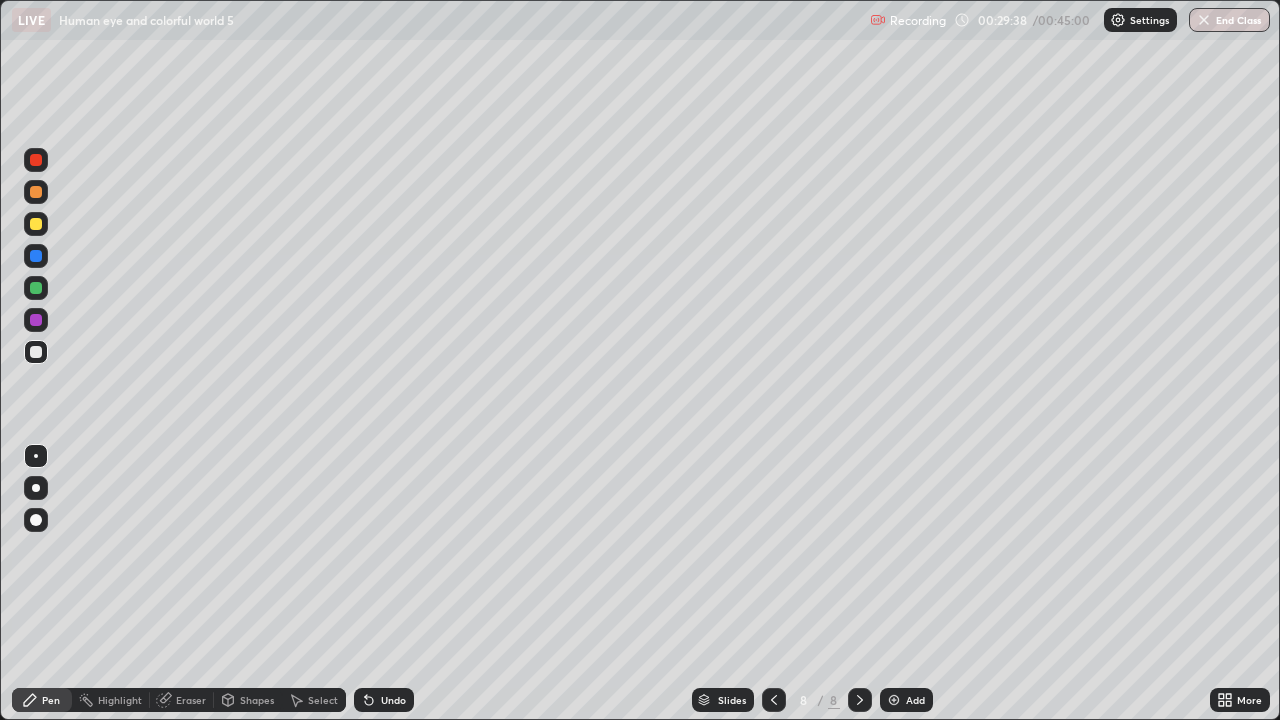 click at bounding box center (36, 288) 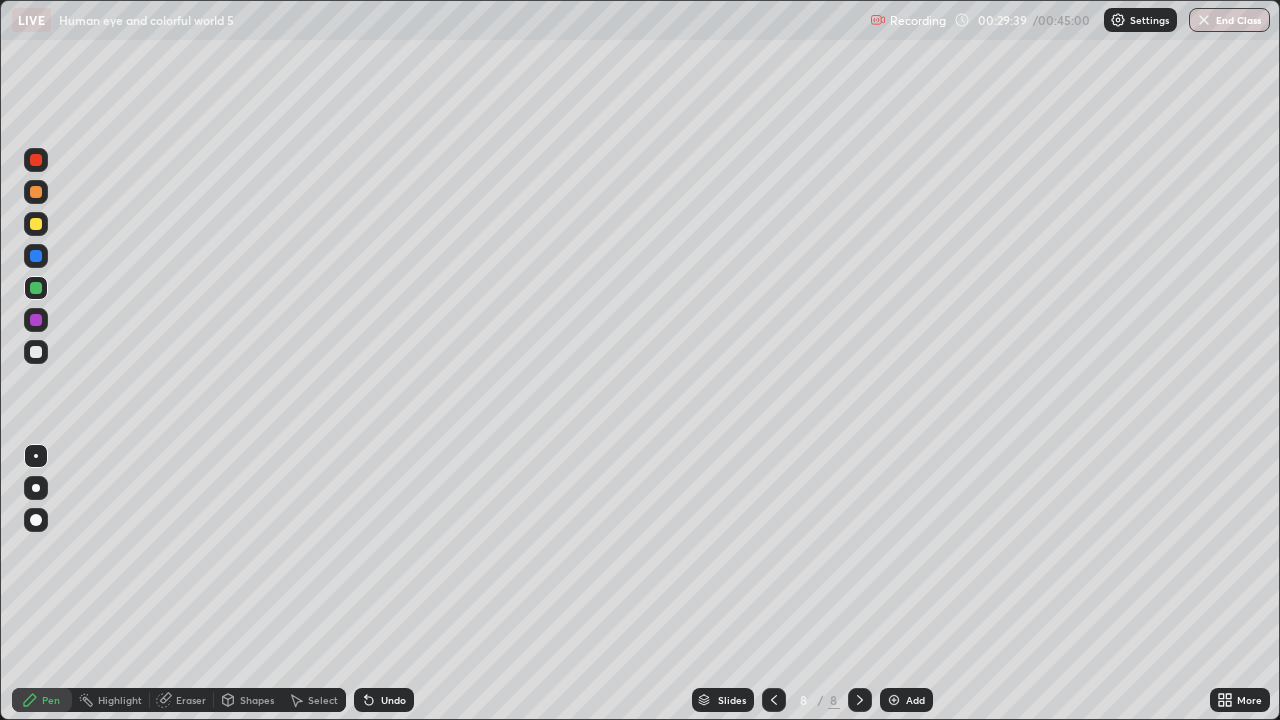 click at bounding box center [36, 352] 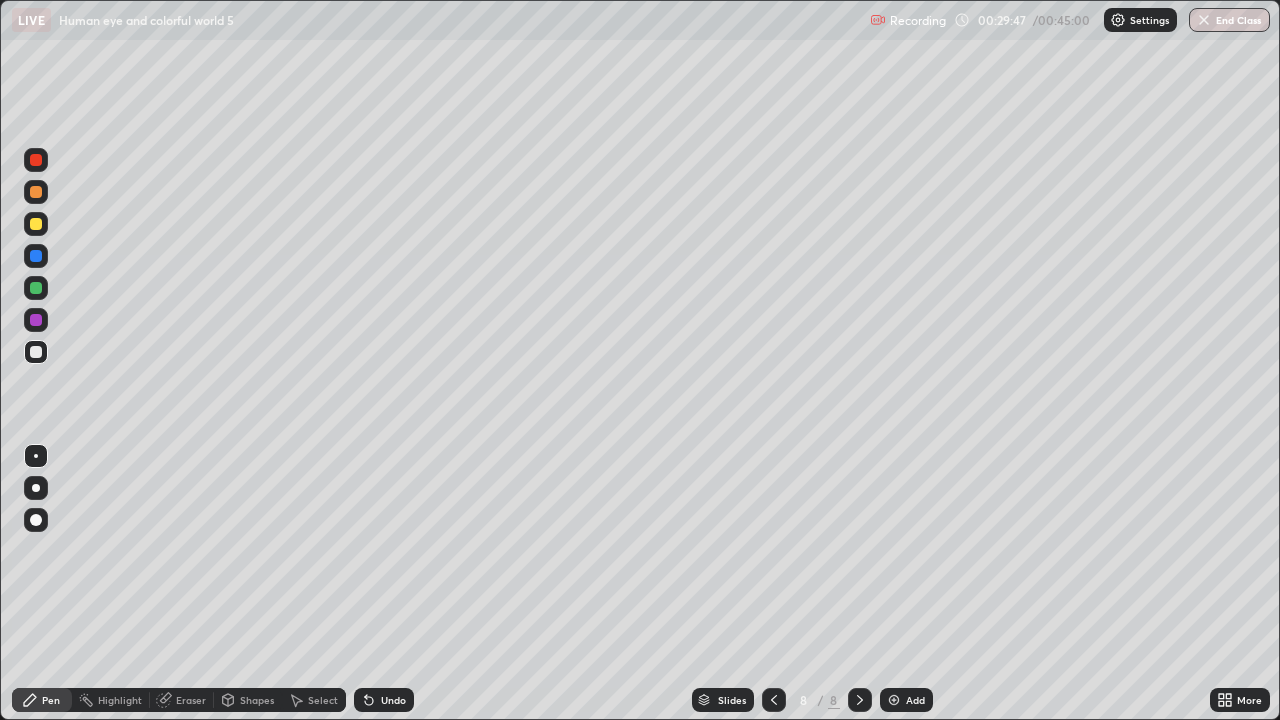 click at bounding box center [36, 288] 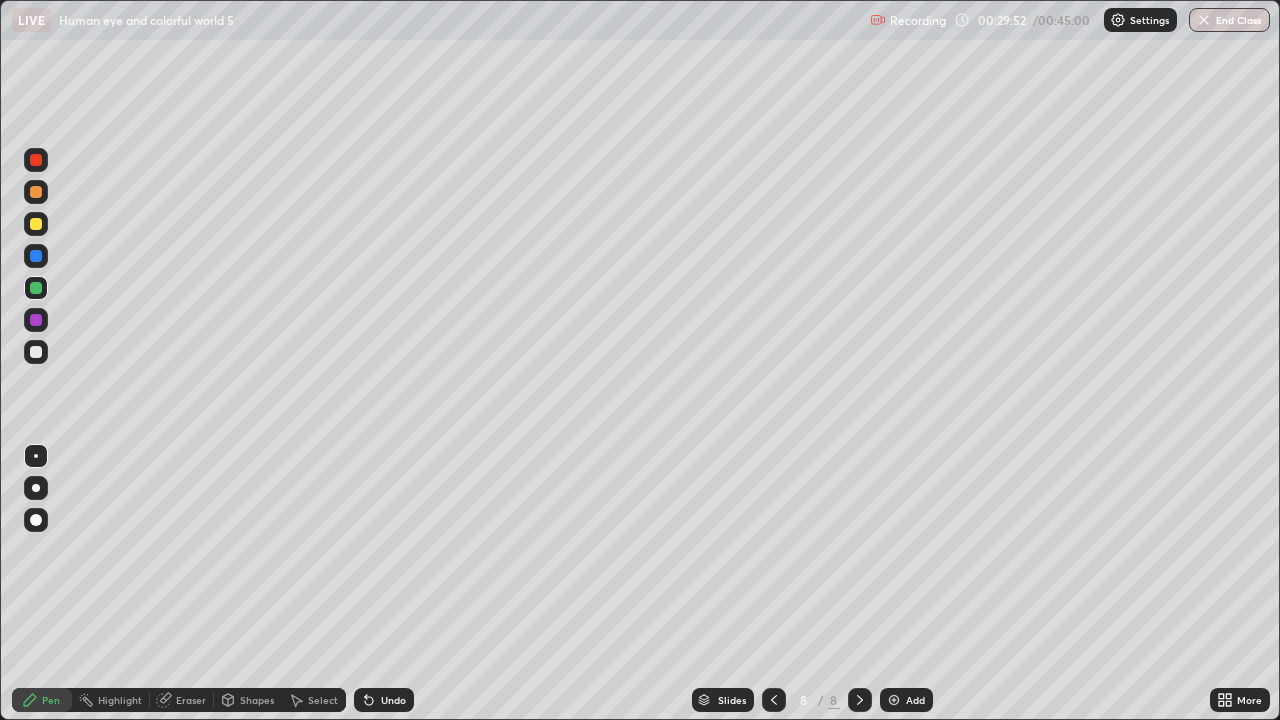 click at bounding box center (36, 224) 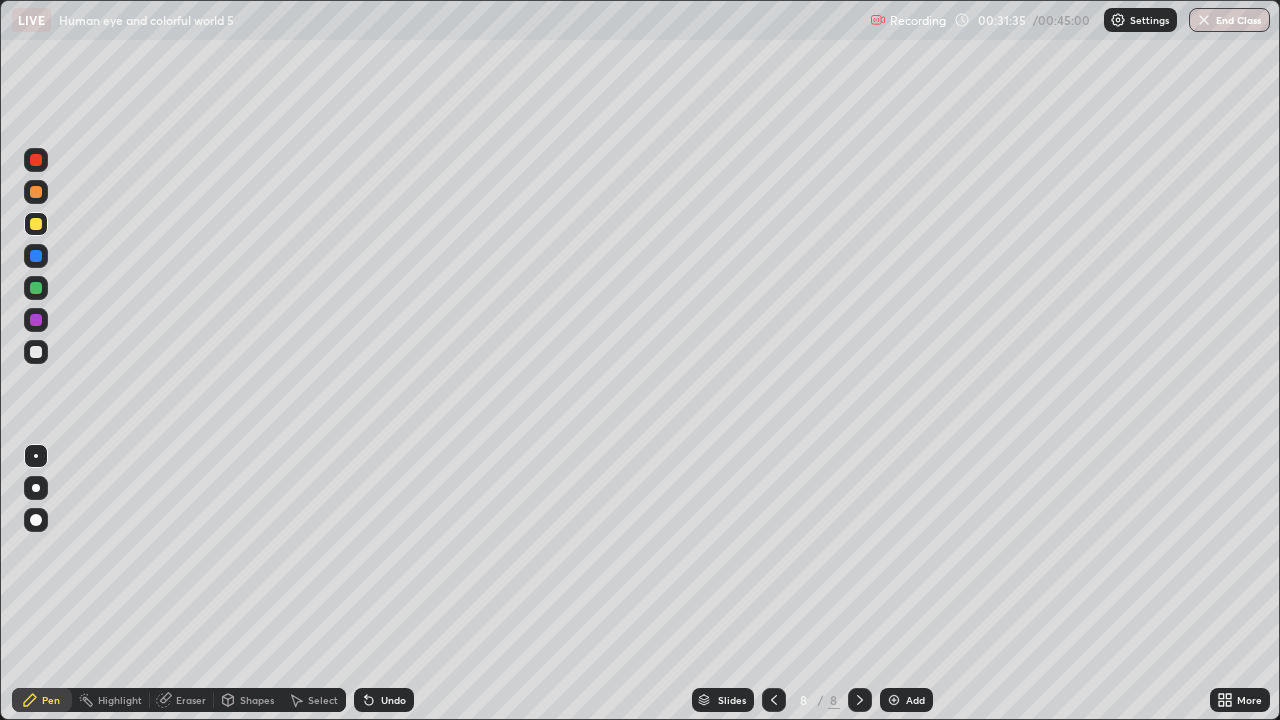 click at bounding box center [36, 352] 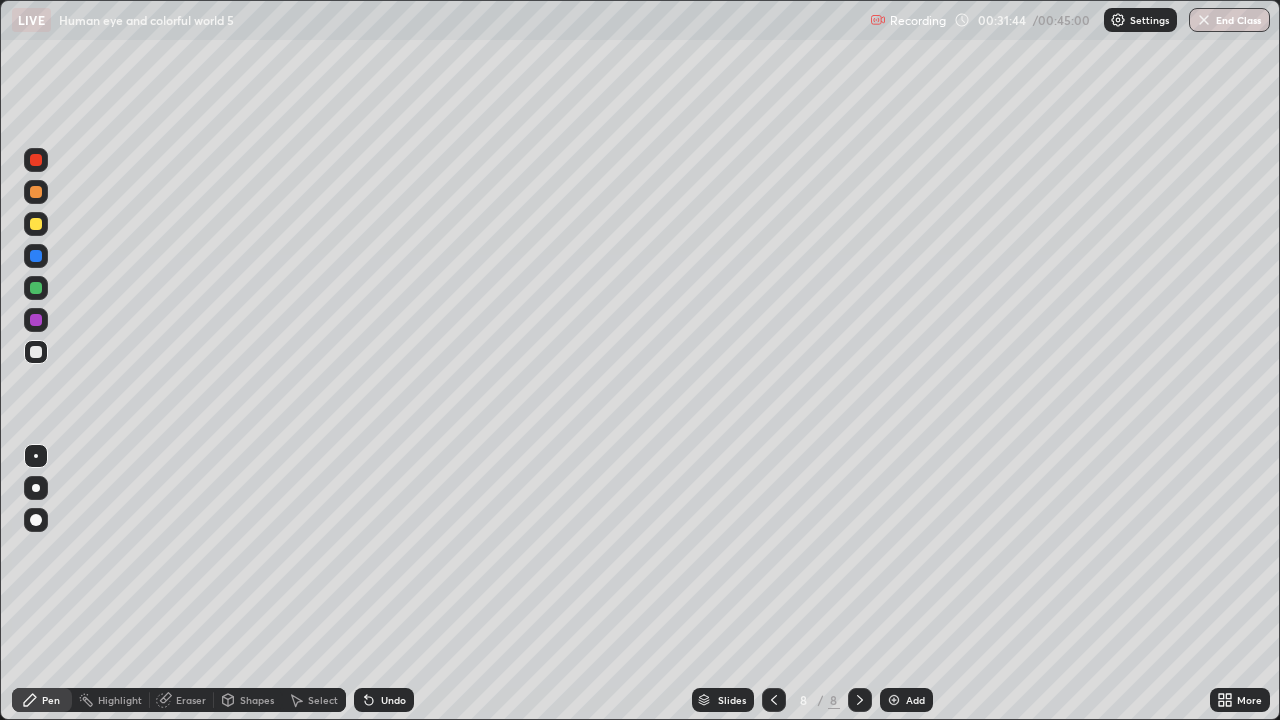click at bounding box center [36, 224] 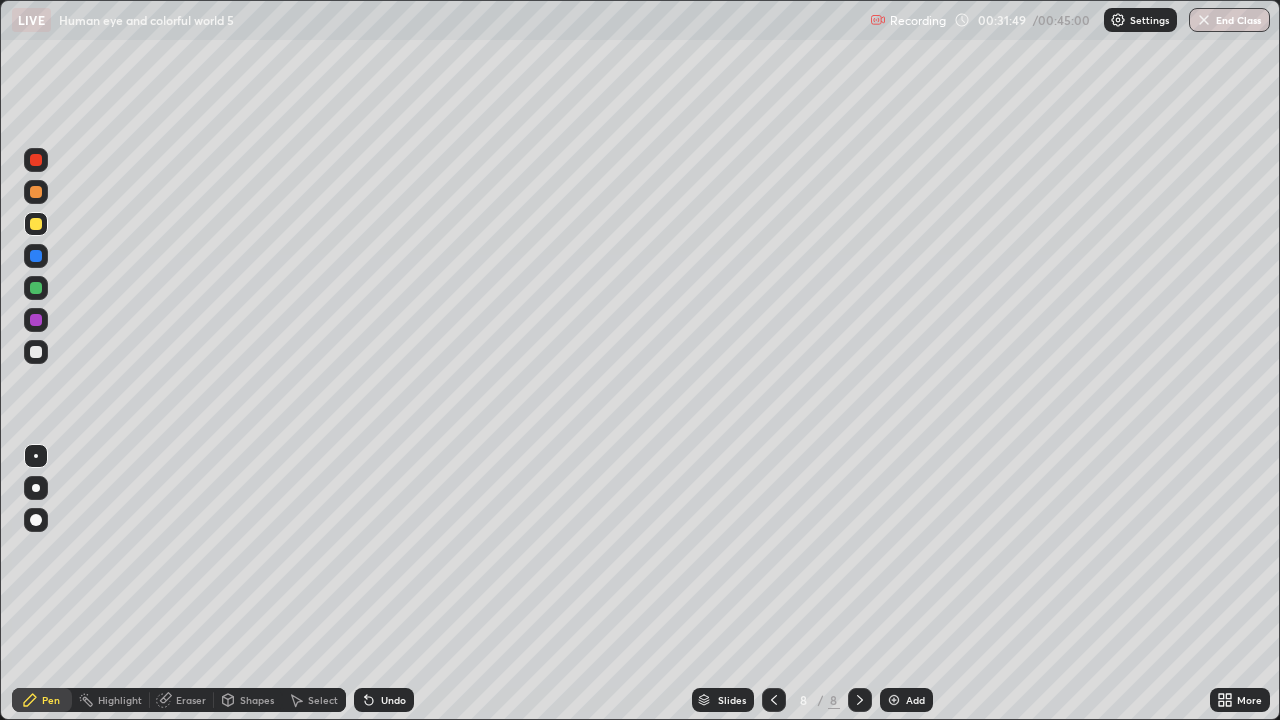 click at bounding box center [36, 288] 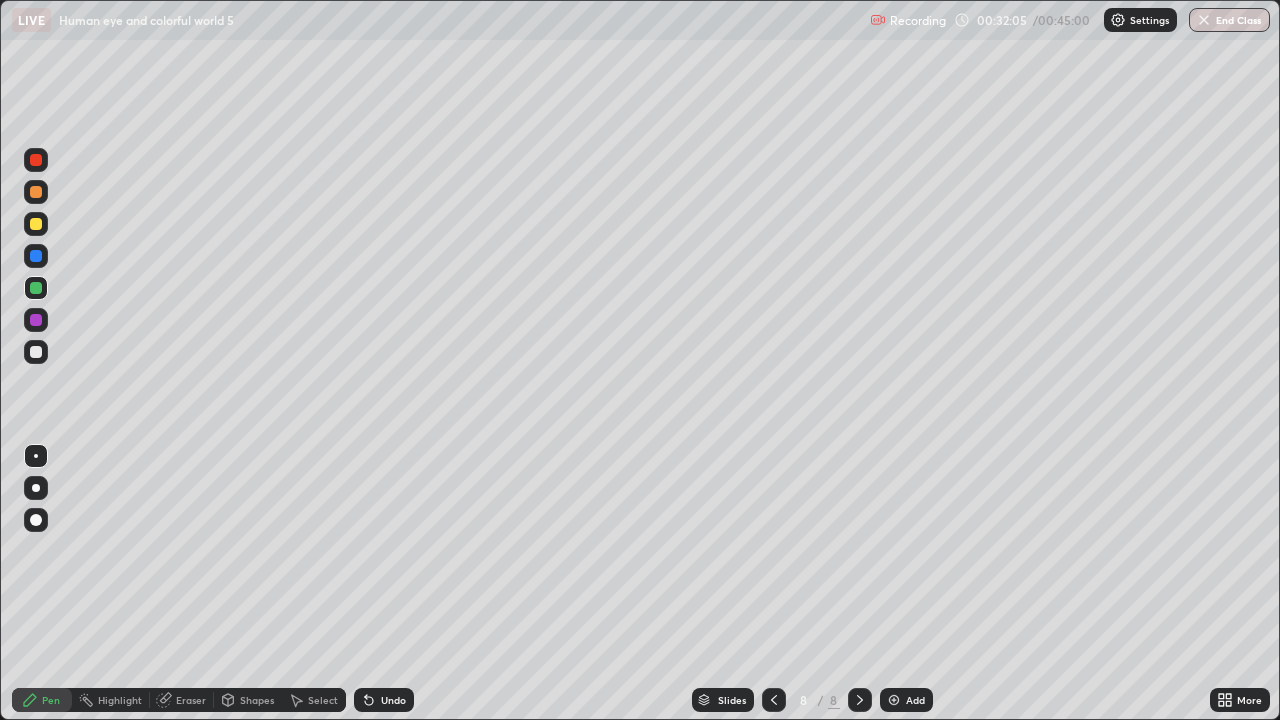 click at bounding box center [36, 352] 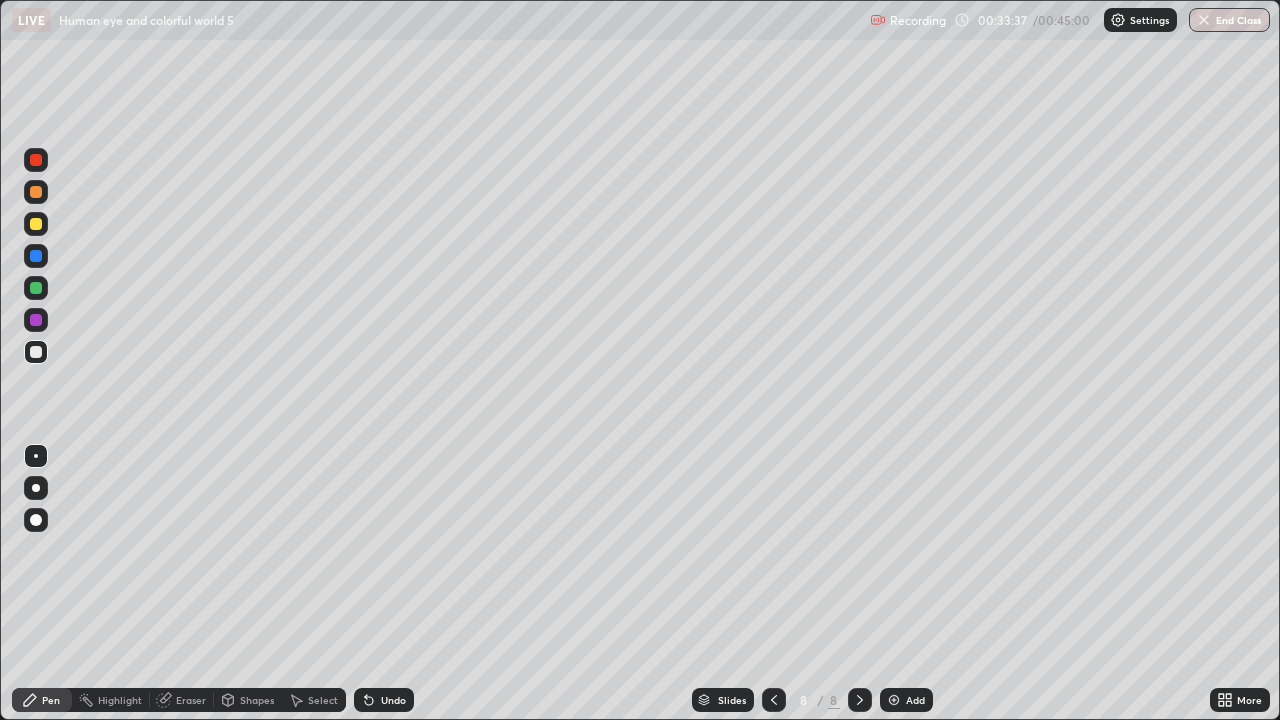 click at bounding box center [894, 700] 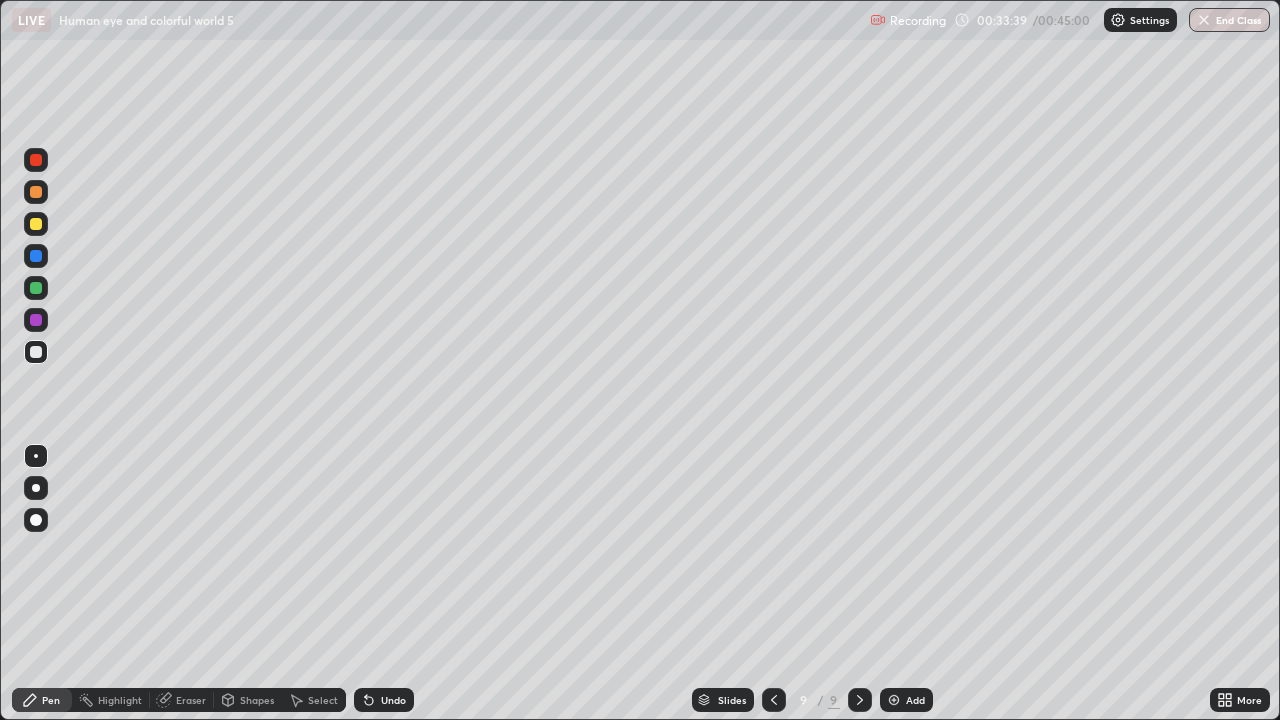 click at bounding box center [36, 224] 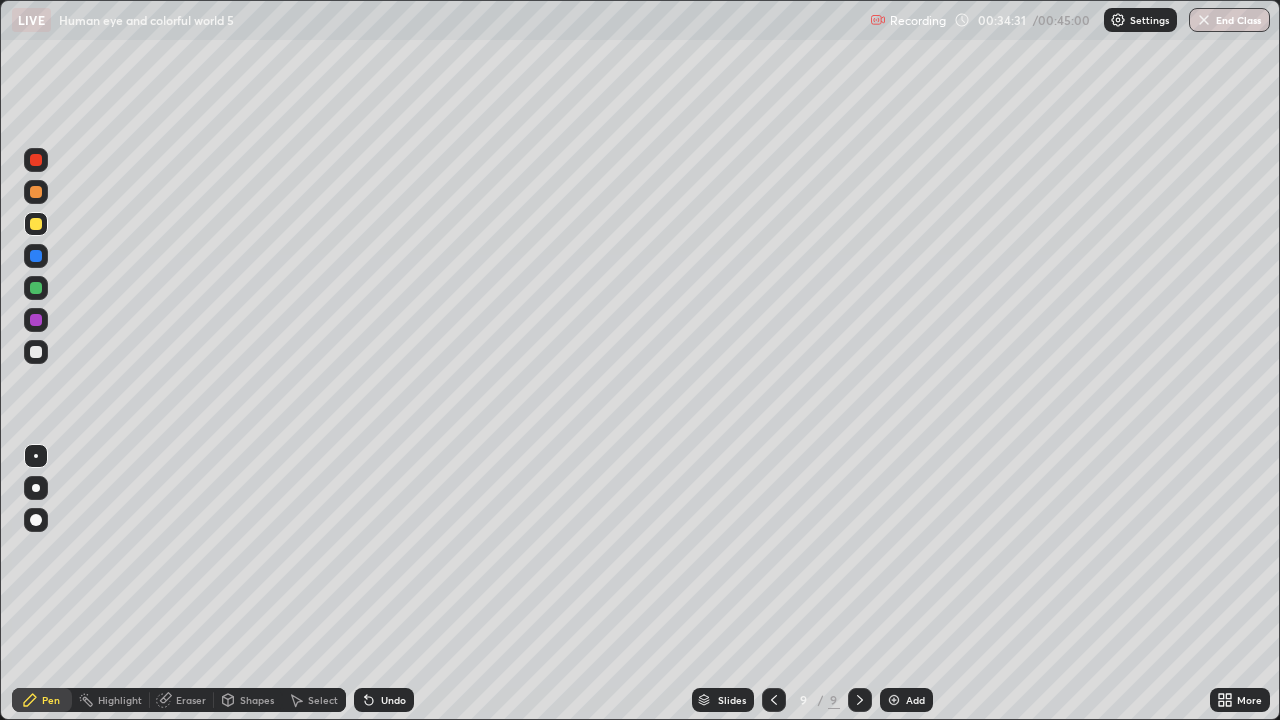 click at bounding box center (36, 224) 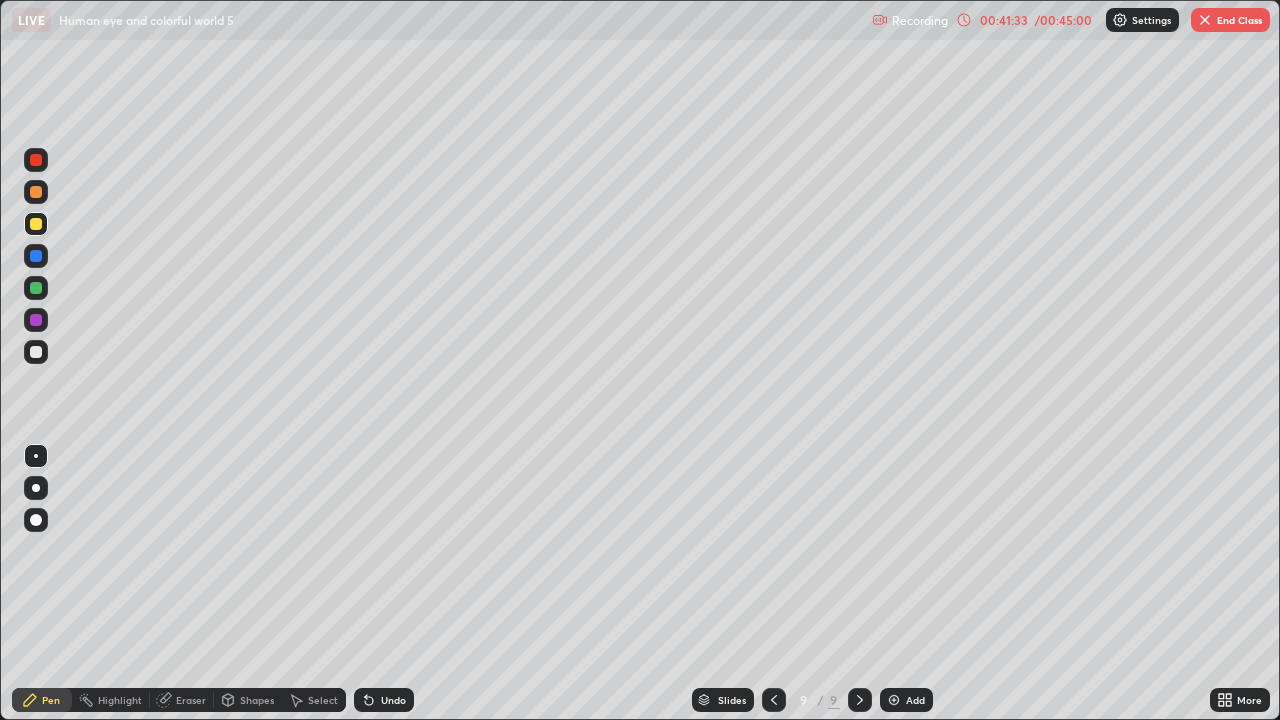 click on "End Class" at bounding box center [1230, 20] 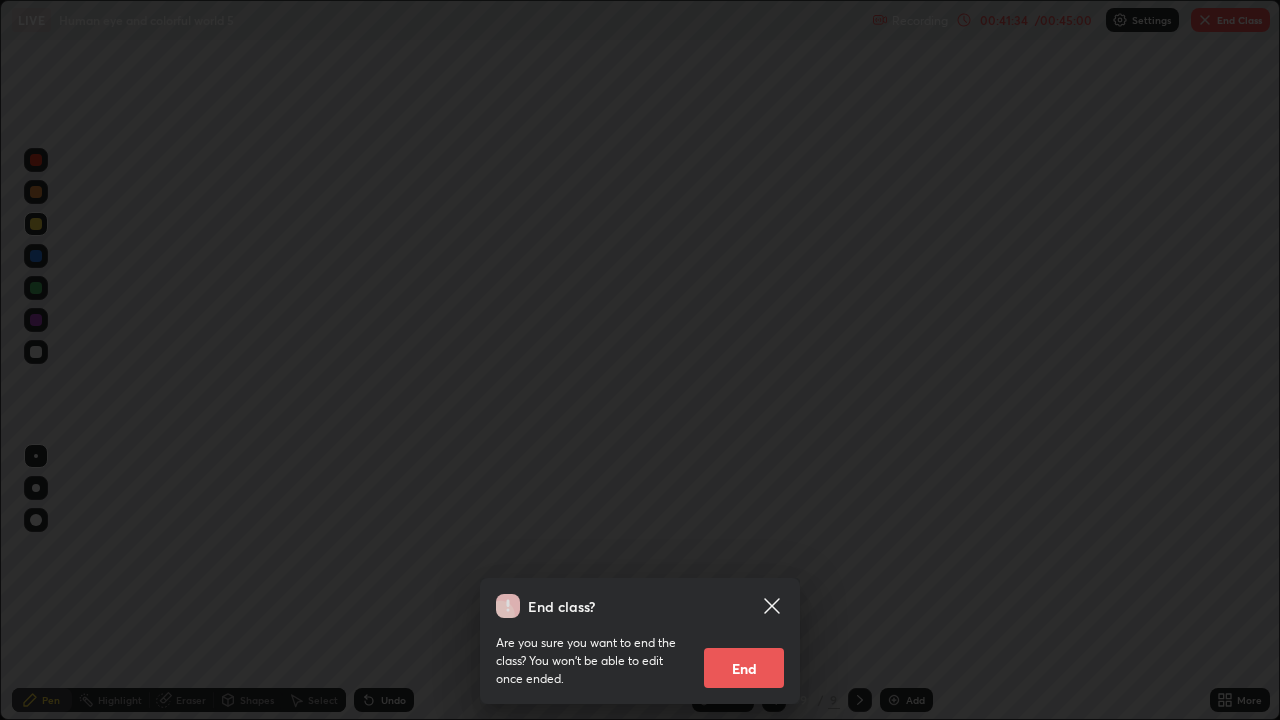 click on "End" at bounding box center (744, 668) 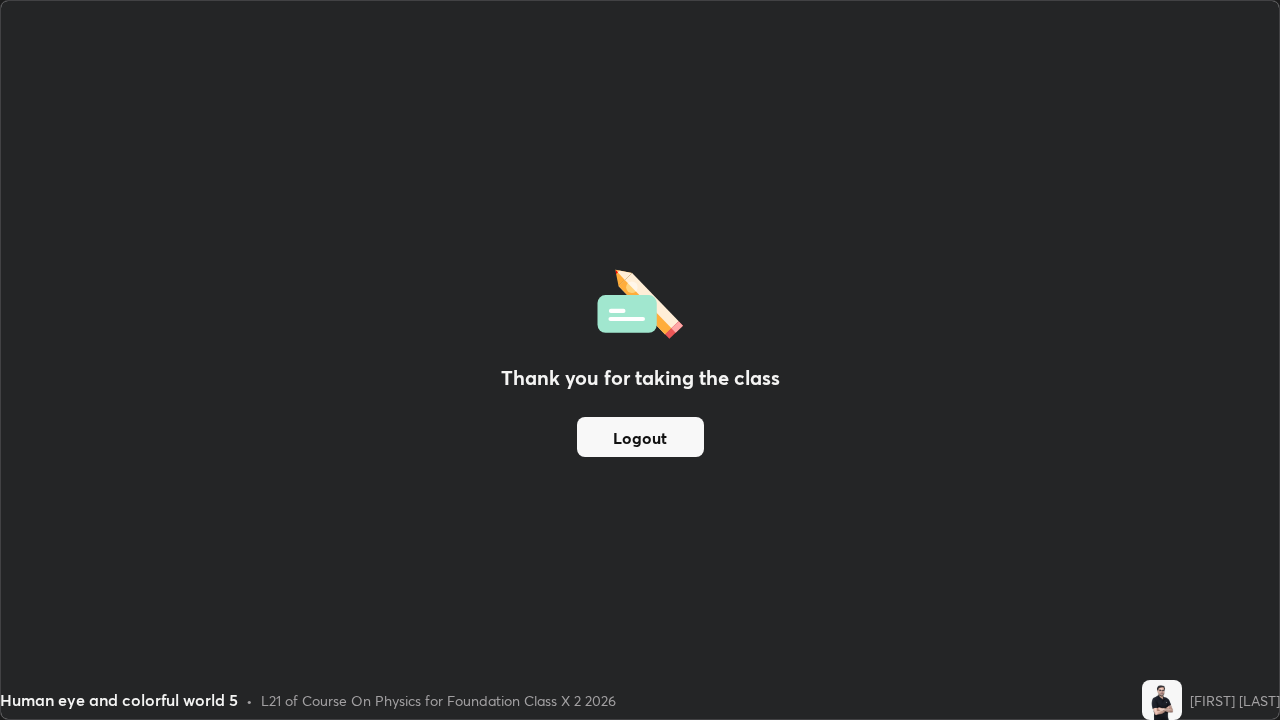 click on "Logout" at bounding box center (640, 437) 